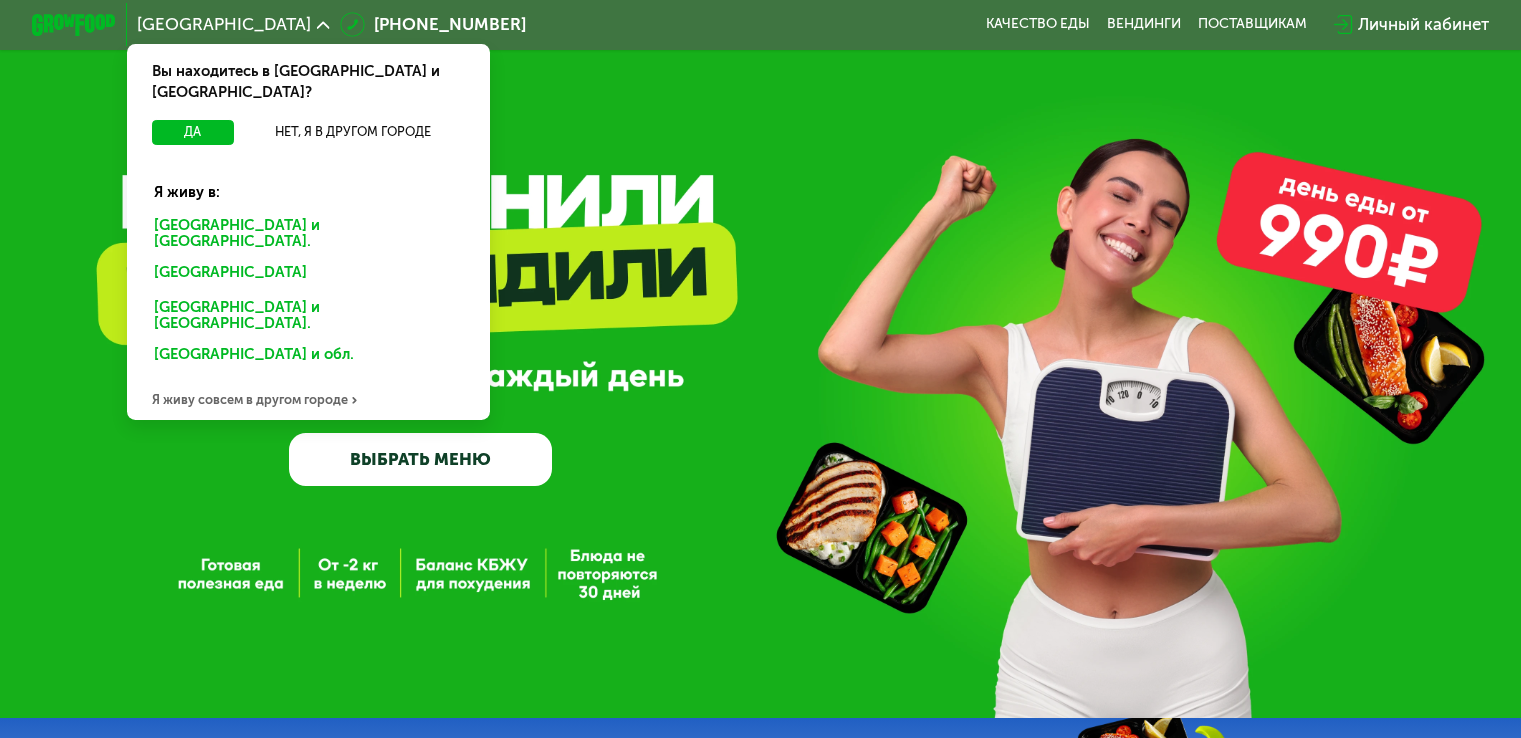scroll, scrollTop: 0, scrollLeft: 0, axis: both 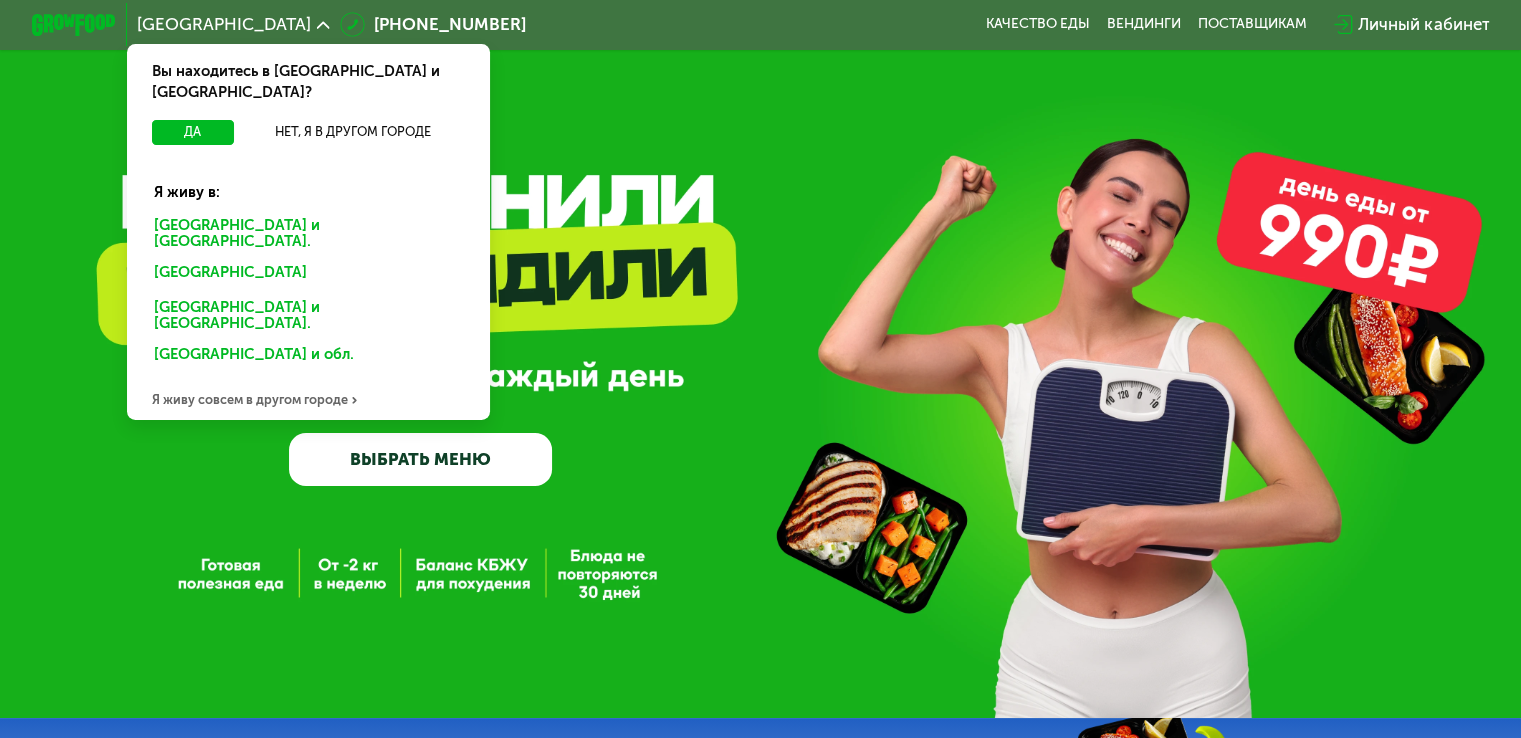 click on "[GEOGRAPHIC_DATA] и [GEOGRAPHIC_DATA]." 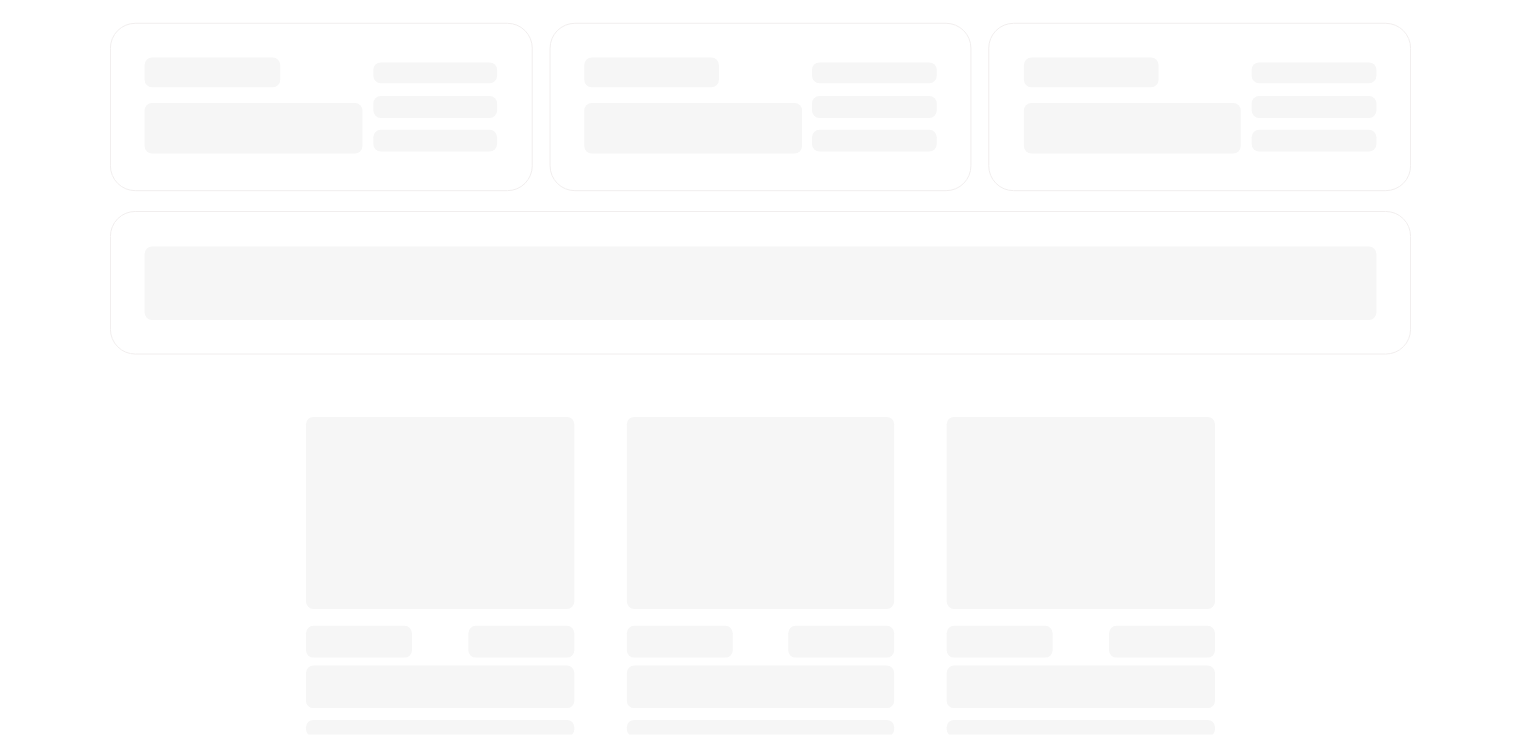 scroll, scrollTop: 0, scrollLeft: 0, axis: both 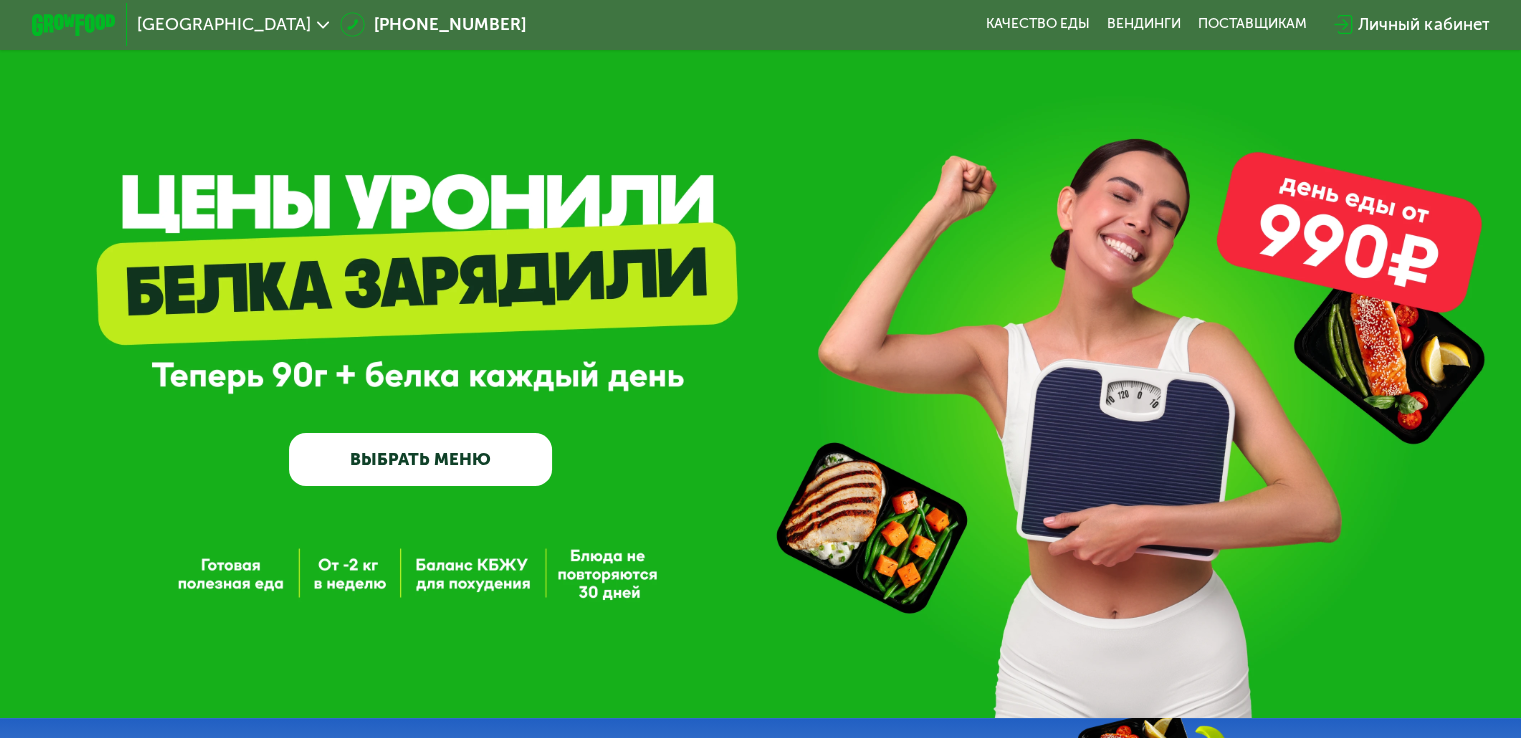 click on "GrowFood — доставка правильного питания  ВЫБРАТЬ МЕНЮ" at bounding box center (760, 359) 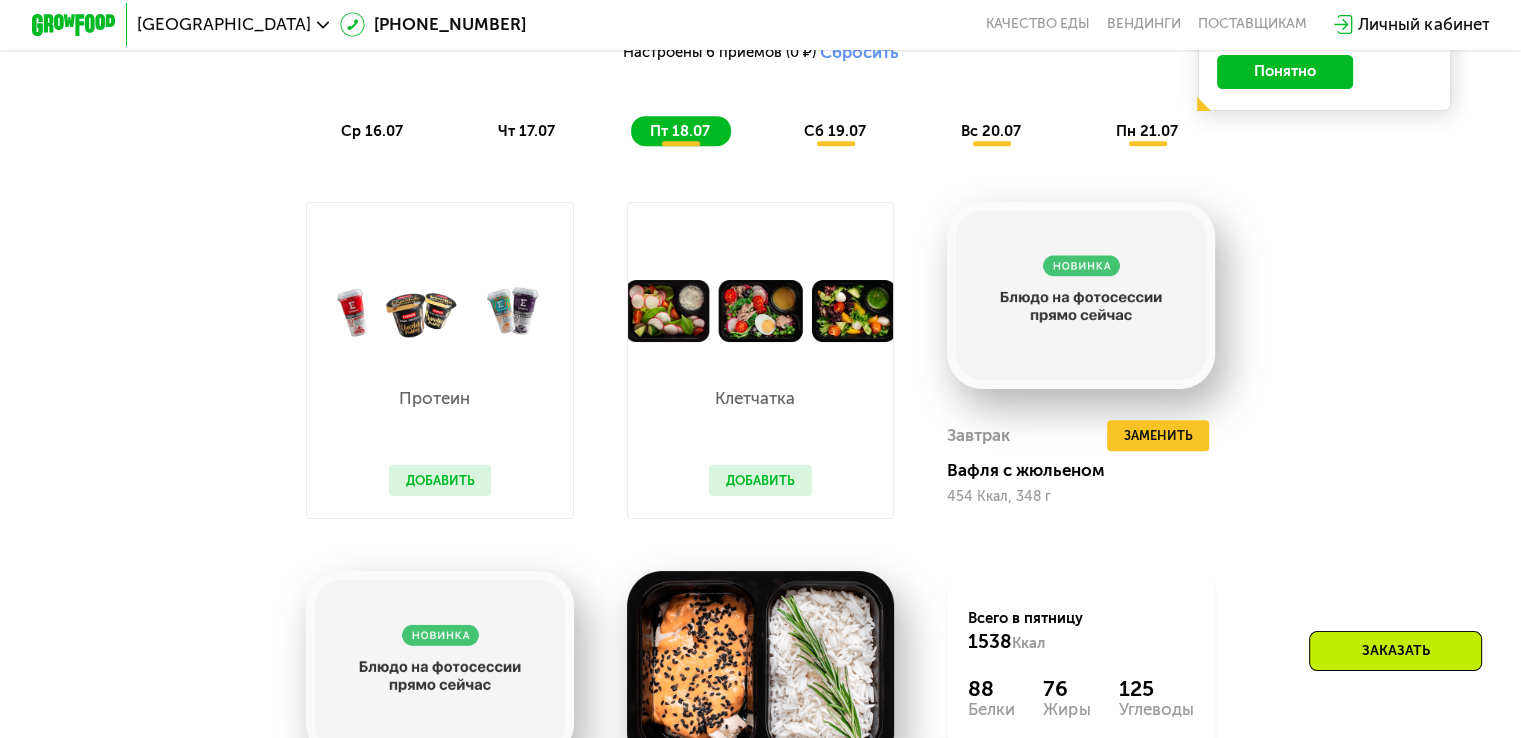 scroll, scrollTop: 1264, scrollLeft: 0, axis: vertical 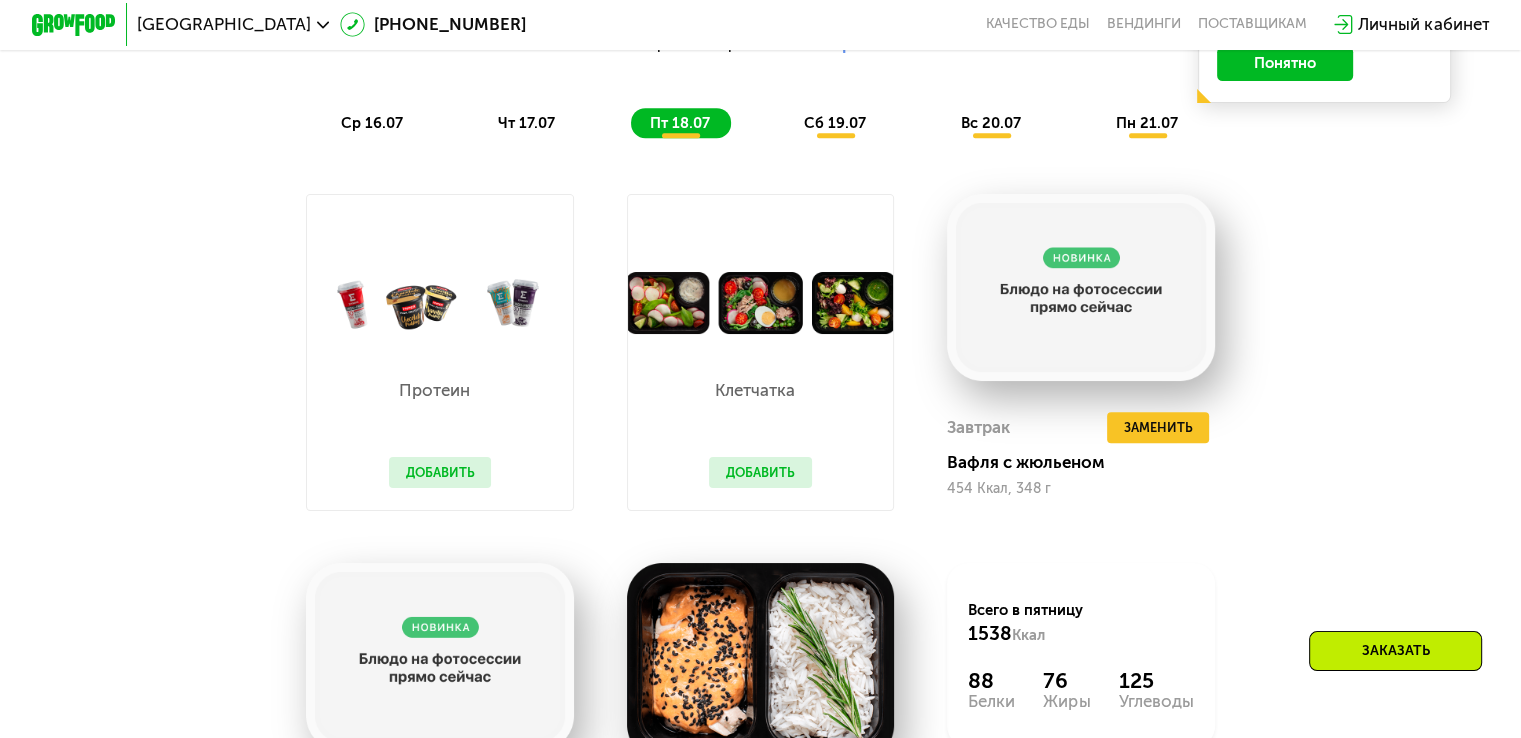 click on "Похудение и поддержание формы Доставка: 15 июл, вт  Настроены 6 приемов (0 ₽)     Сбросить  ср 16.07 чт 17.07 пт 18.07 сб 19.07 вс 20.07 пн 21.07 Ваше меню на эту неделю В даты, выделенные желтым, доступна замена блюд. Заменённые блюда пометили в меню жёлтой точкой.  Понятно   Добавить  Завтрак  Добавить  Обед Ужин Мусс с гранолой и черникой 502 Ккал, 280 г Протеин Котлета по-итальянски 508 Ккал, 370 г Клетчатка Курица в грибном соусе 469 Ккал, 372 г  Всего в среду 1479 Ккал 88  Белки  65  Жиры  134  Углеводы   Добавить  Завтрак  Добавить  Обед Ужин Скрэмбл с миксом сыров 536 Ккал, 320 г Протеин 458 Ккал, 280 г" at bounding box center [760, 431] 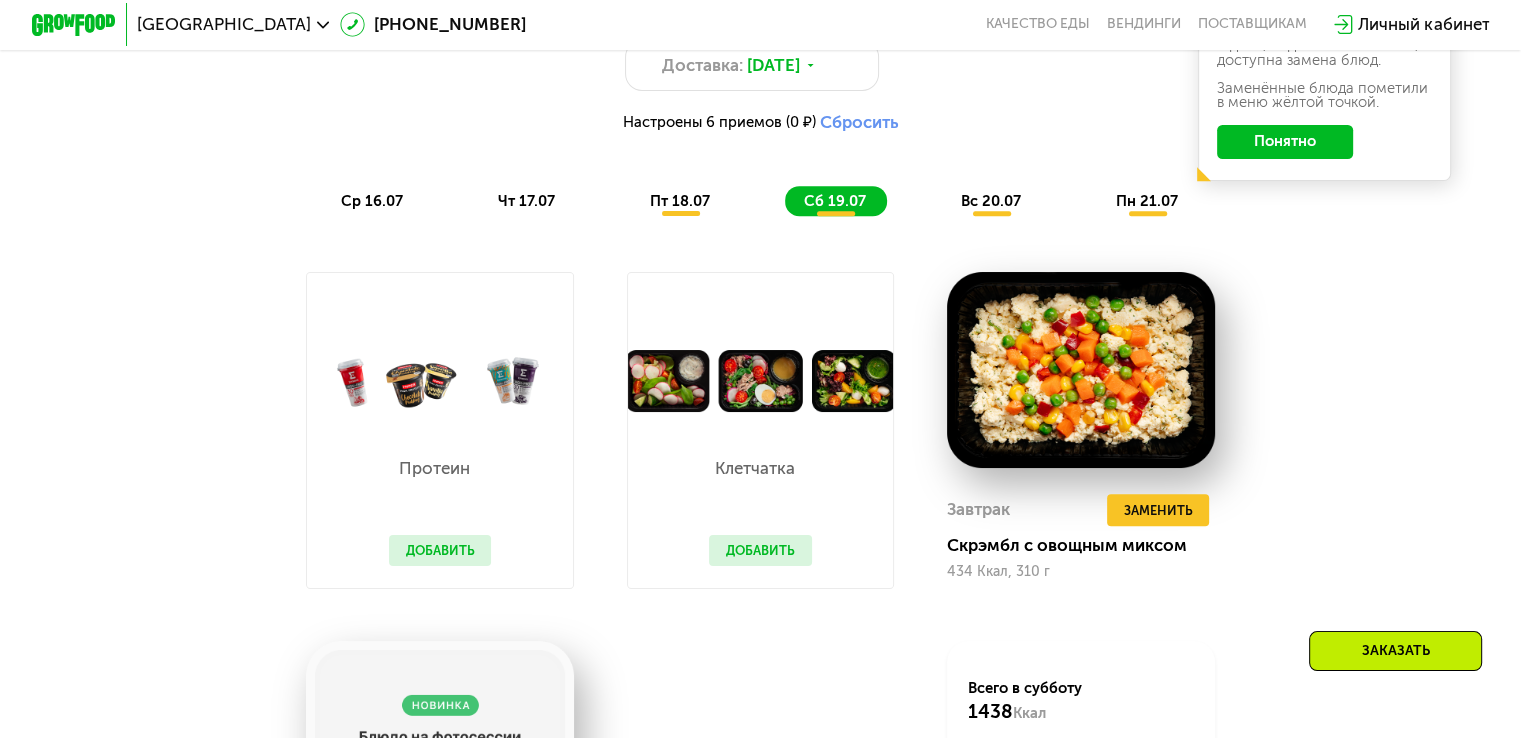 scroll, scrollTop: 1184, scrollLeft: 0, axis: vertical 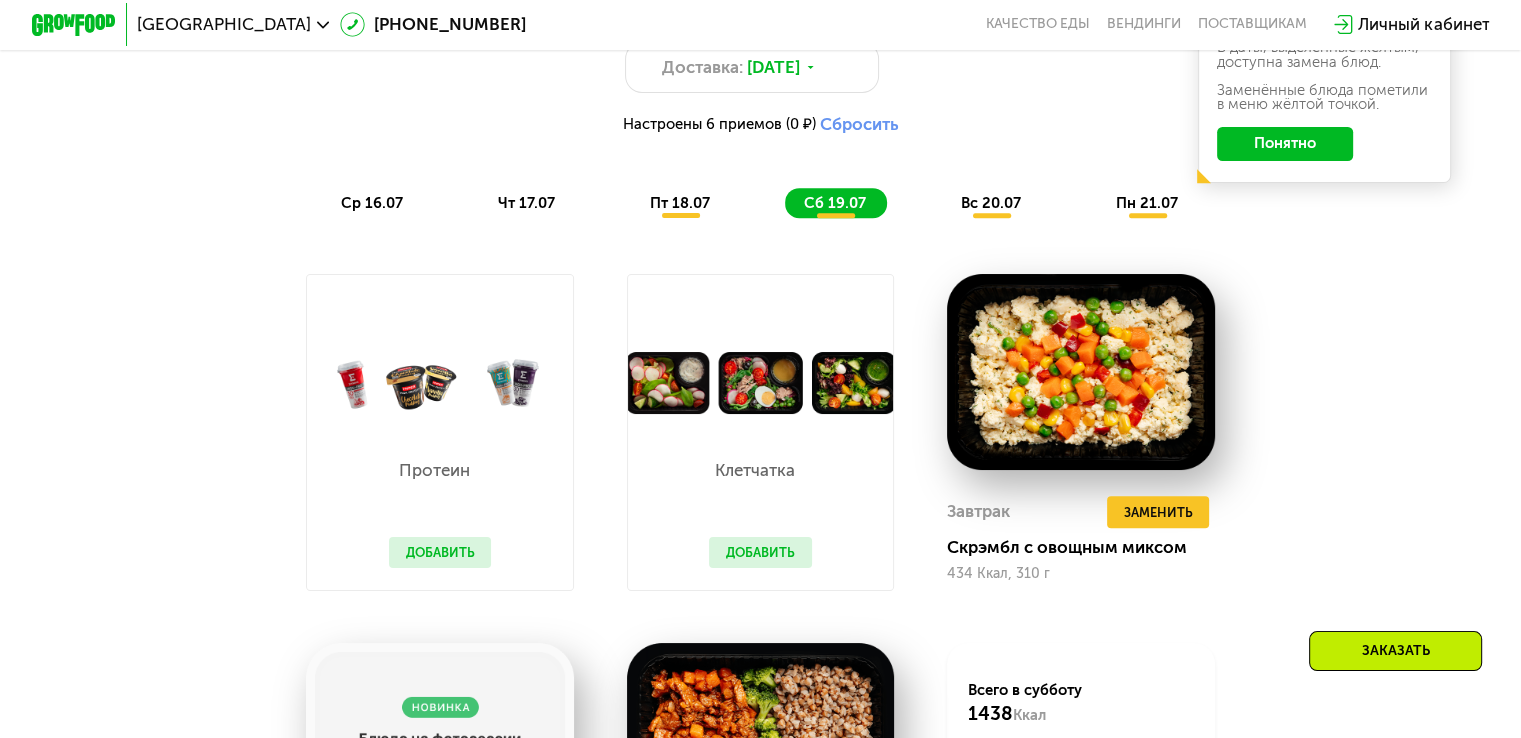 click on "вс 20.07" at bounding box center [991, 203] 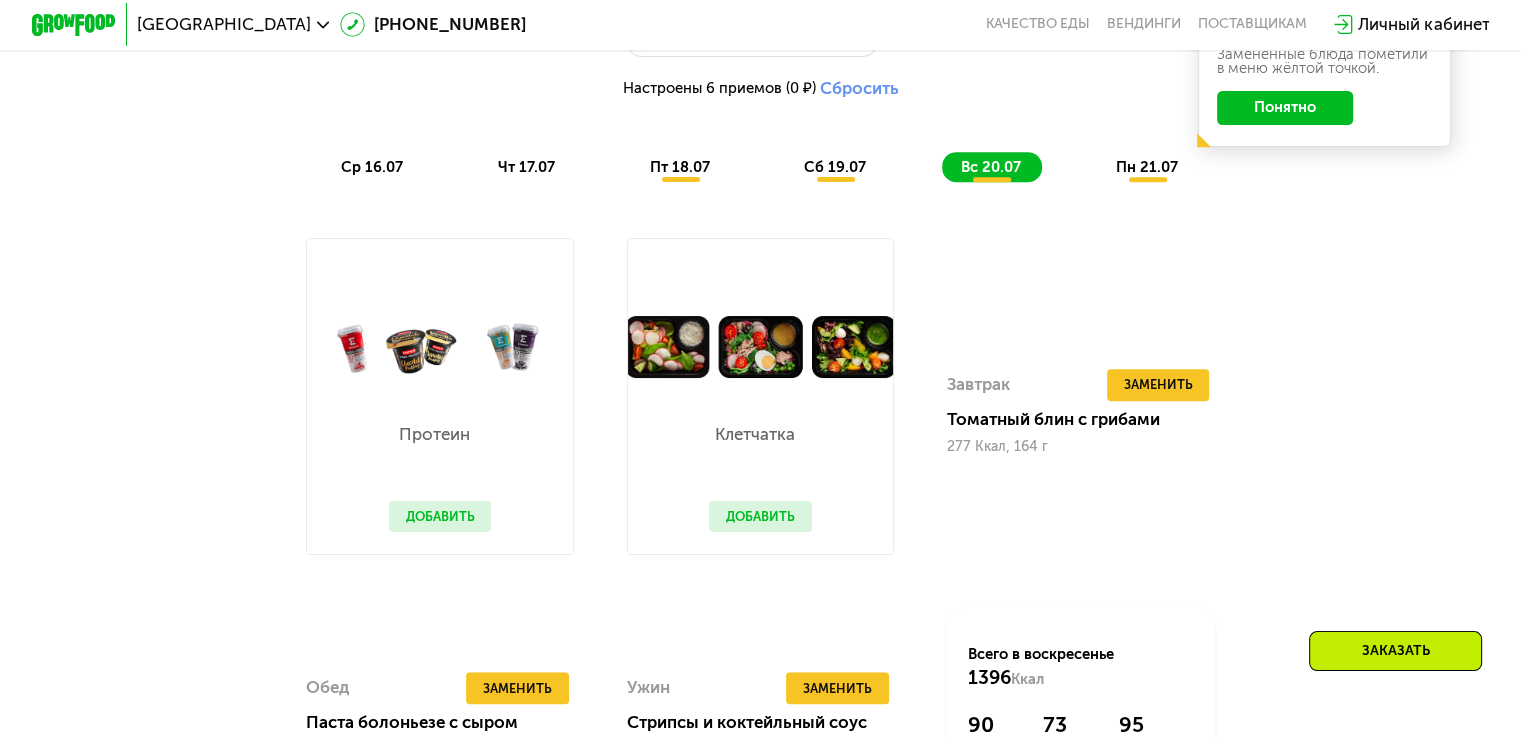 scroll, scrollTop: 1220, scrollLeft: 0, axis: vertical 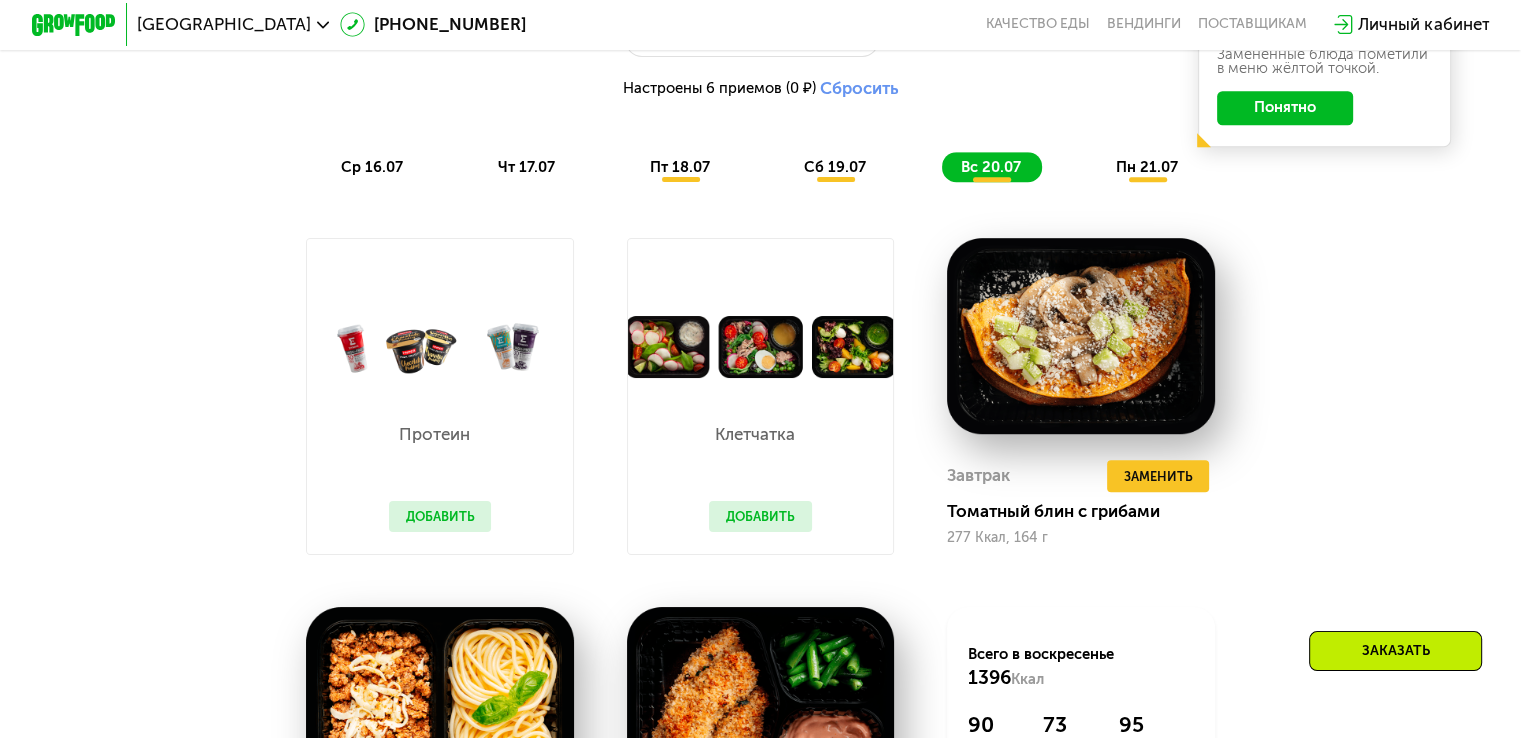 click on "пн 21.07" at bounding box center (1147, 167) 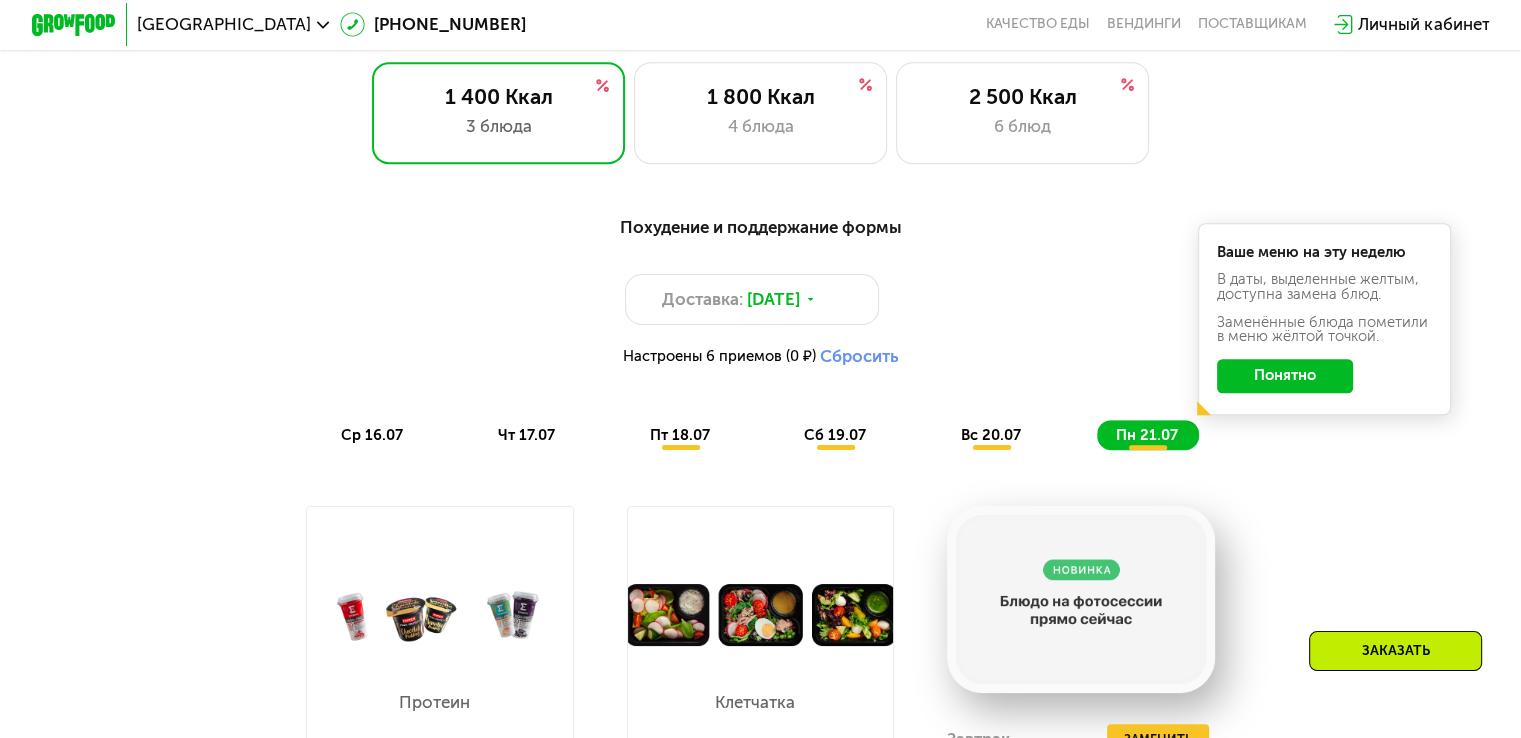 scroll, scrollTop: 946, scrollLeft: 0, axis: vertical 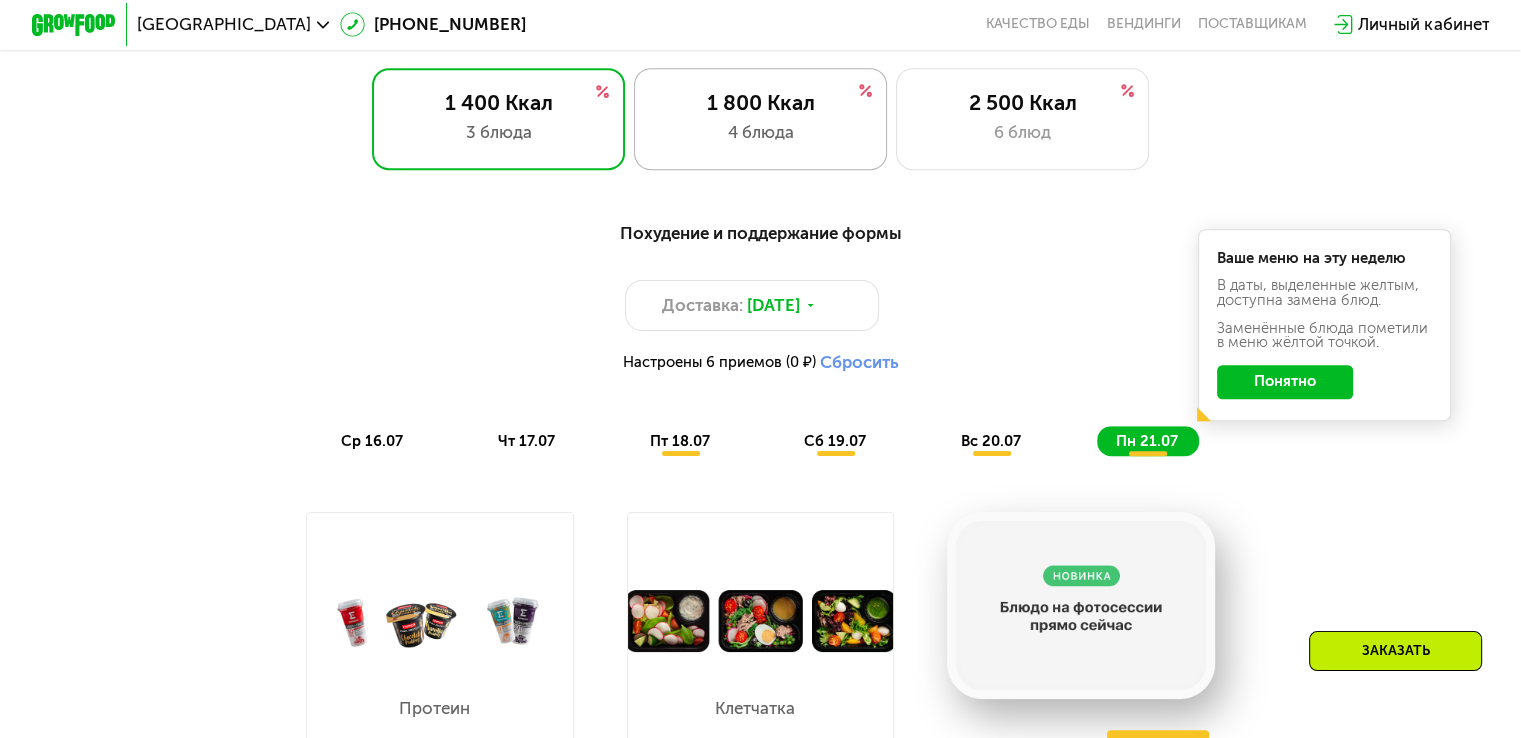 click on "1 800 Ккал 4 блюда" 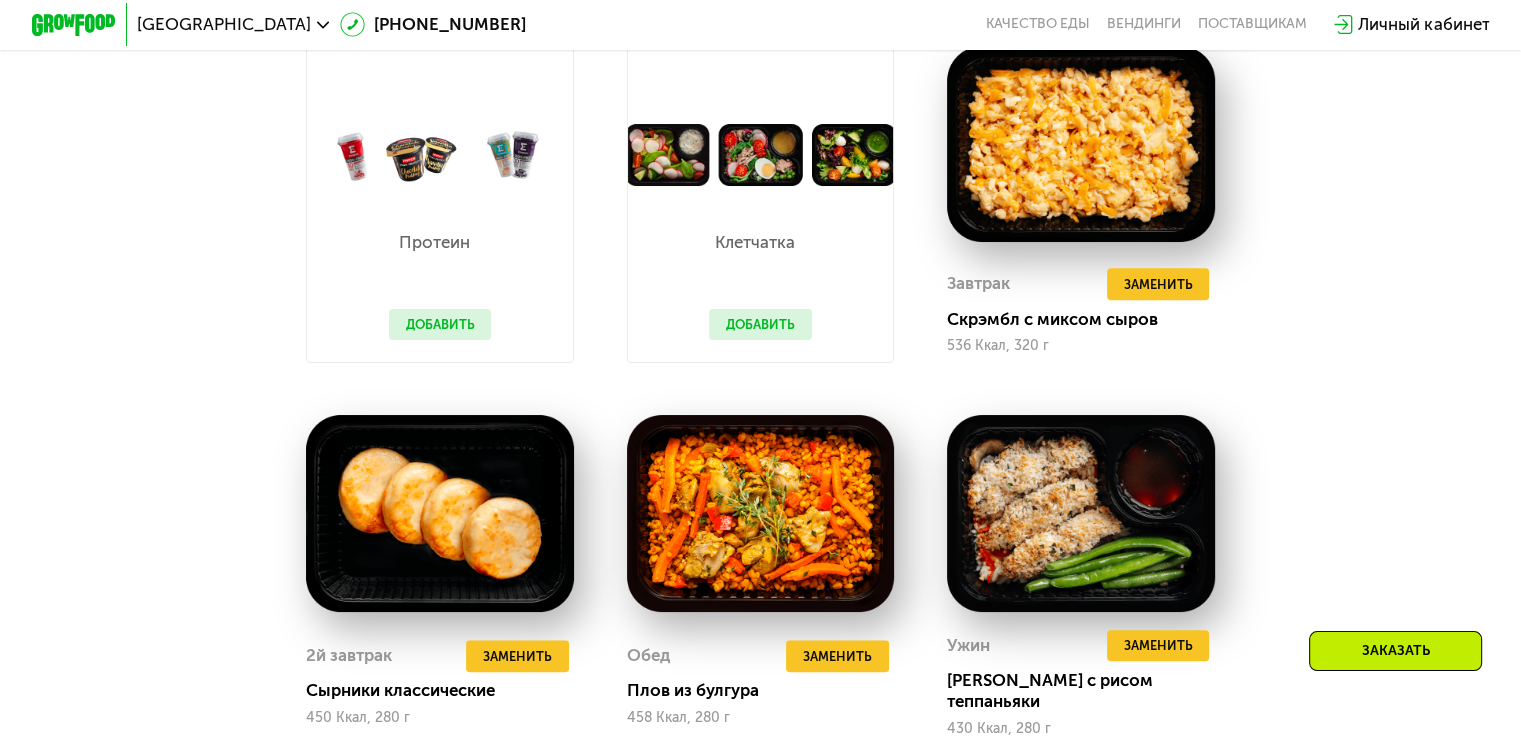 scroll, scrollTop: 1272, scrollLeft: 0, axis: vertical 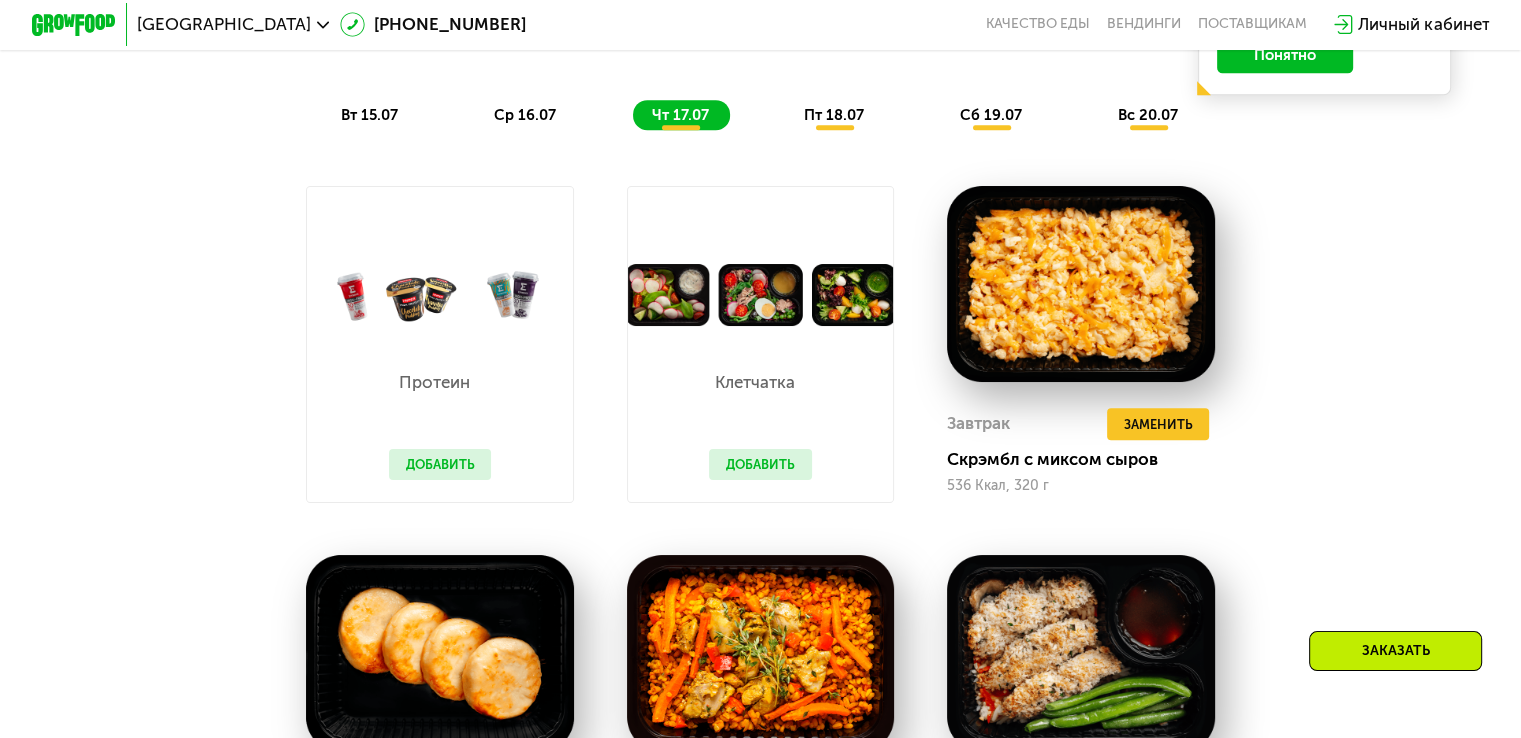 click on "пт 18.07" 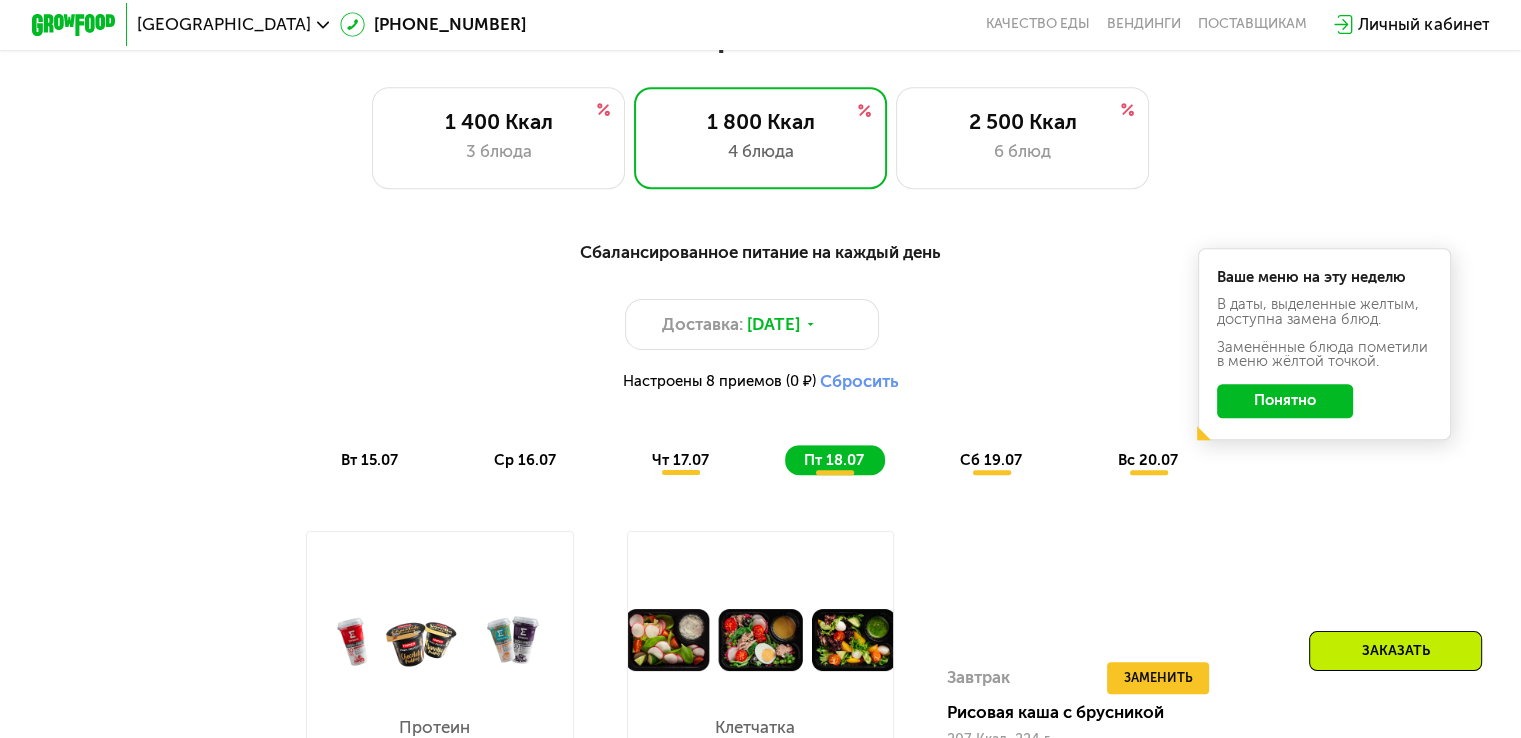scroll, scrollTop: 896, scrollLeft: 0, axis: vertical 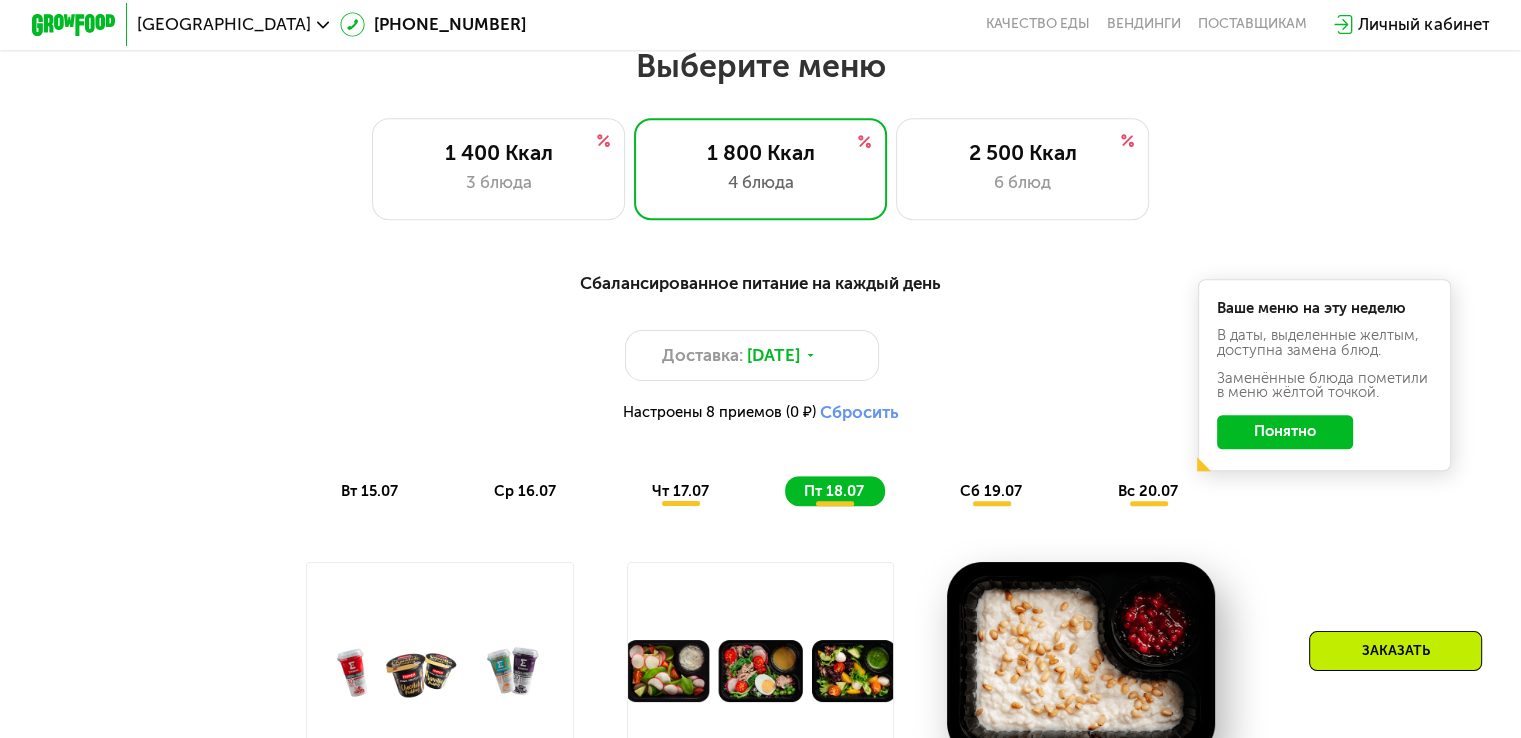 click on "сб 19.07" at bounding box center (991, 491) 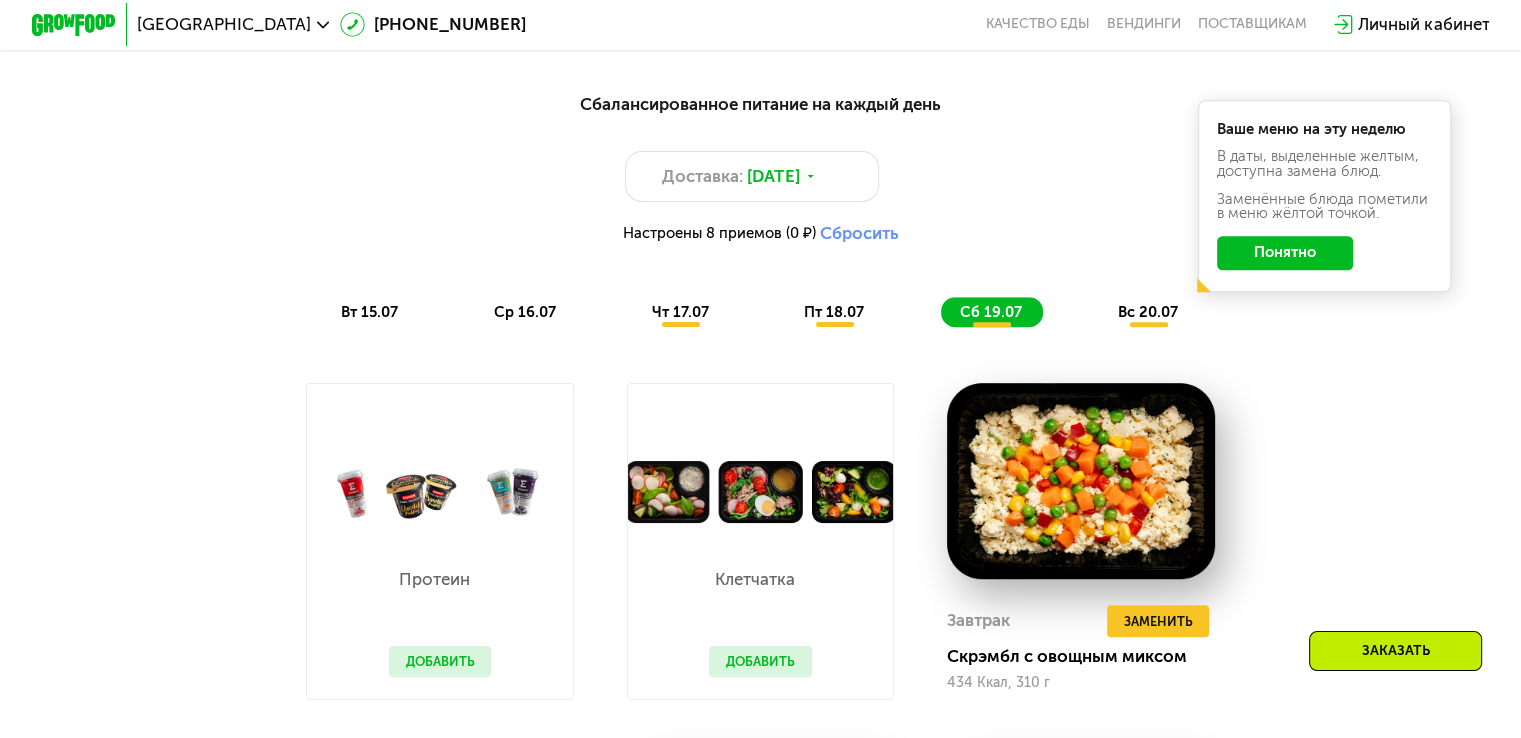 scroll, scrollTop: 1074, scrollLeft: 0, axis: vertical 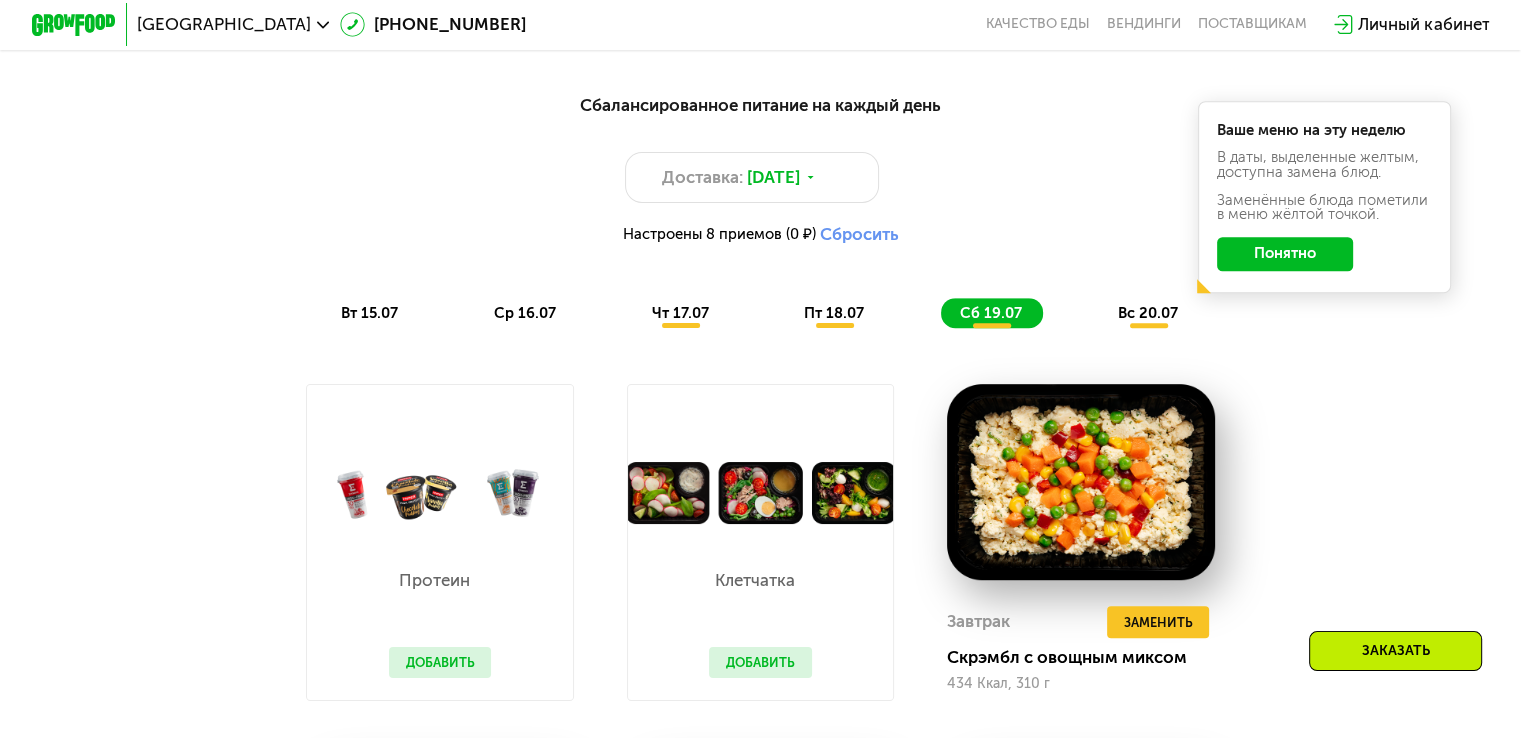 click on "Сбалансированное питание на каждый день Доставка: 15 июл, вт  Настроены 8 приемов (0 ₽)     Сбросить  вт 15.07 ср 16.07 чт 17.07 пт 18.07 сб 19.07 вс 20.07" at bounding box center (760, 209) 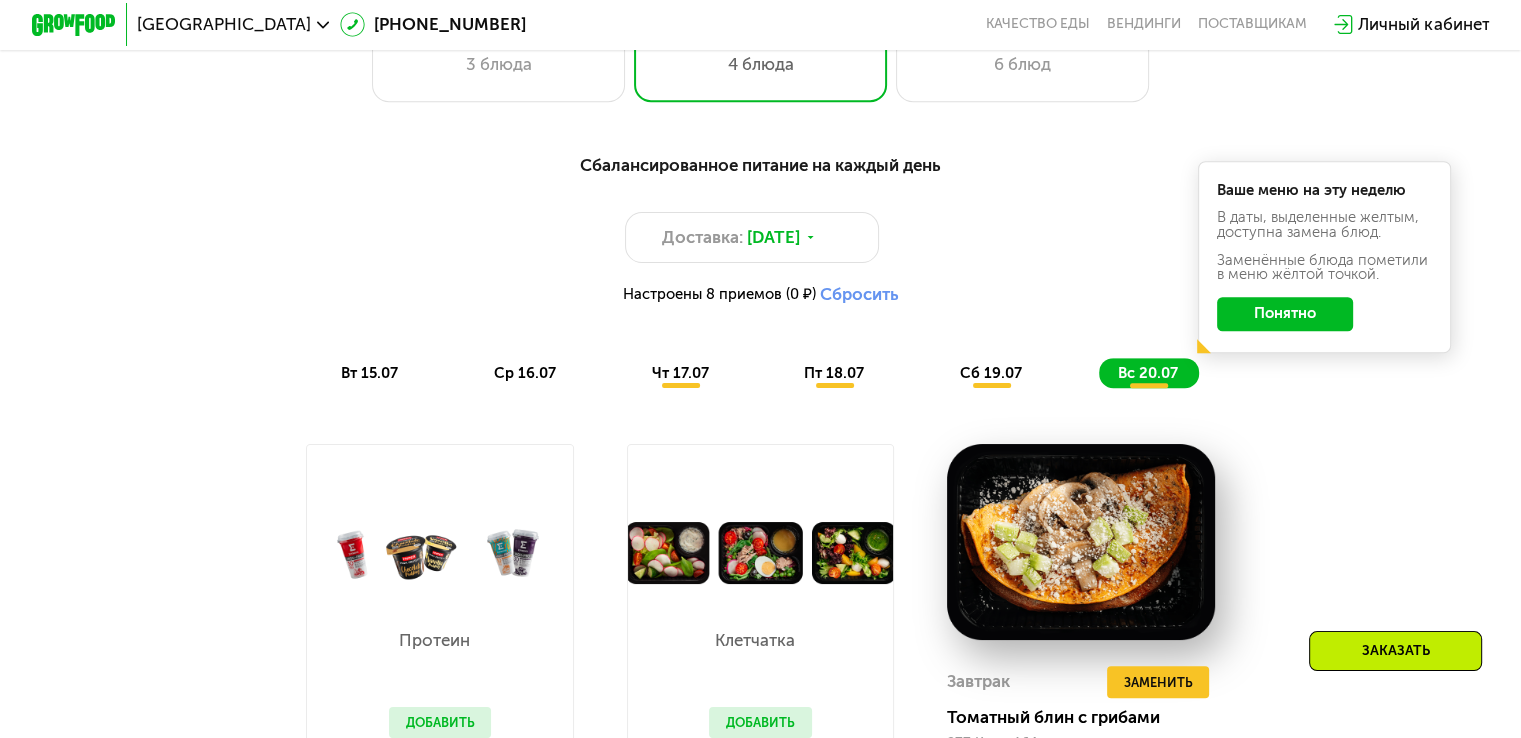 scroll, scrollTop: 1012, scrollLeft: 0, axis: vertical 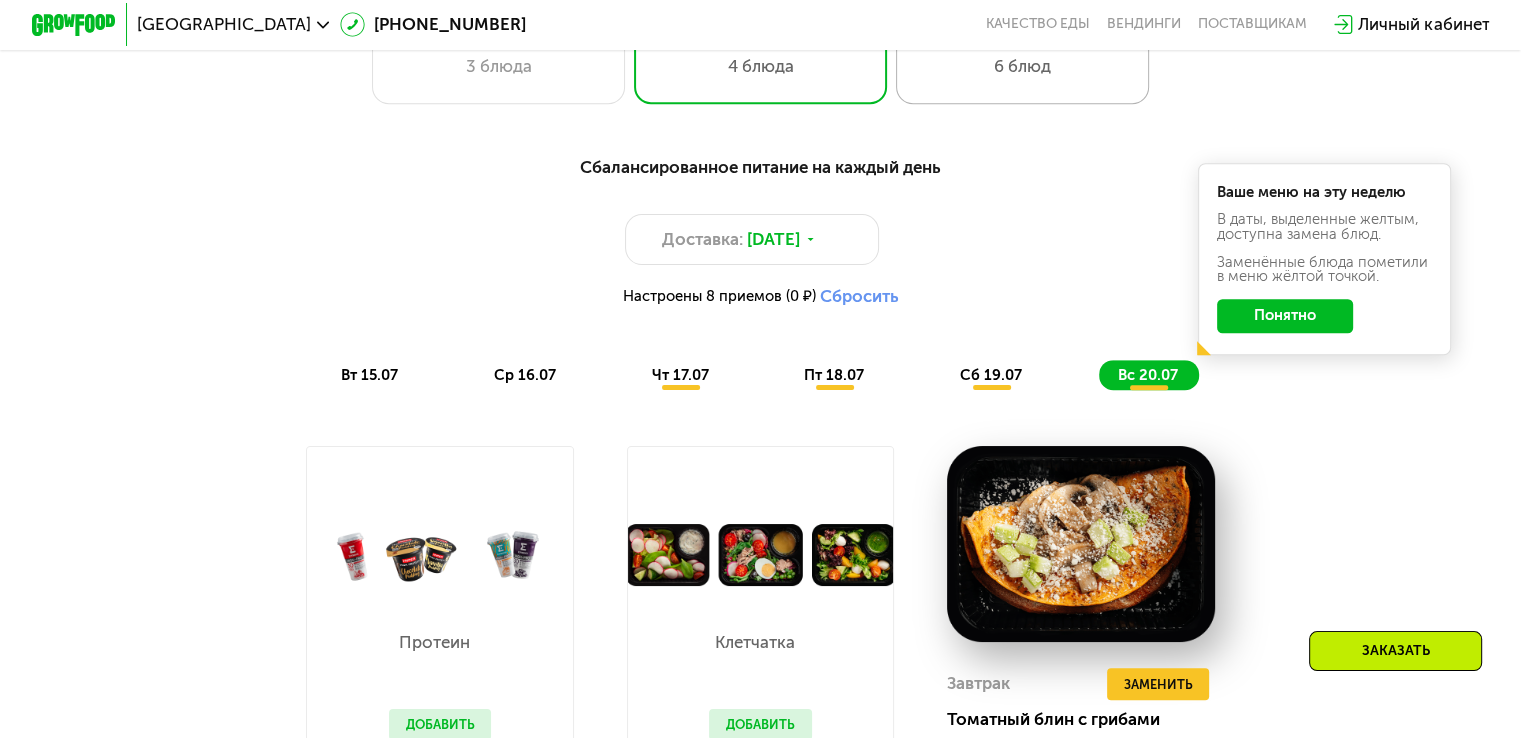 click on "6 блюд" at bounding box center (1022, 66) 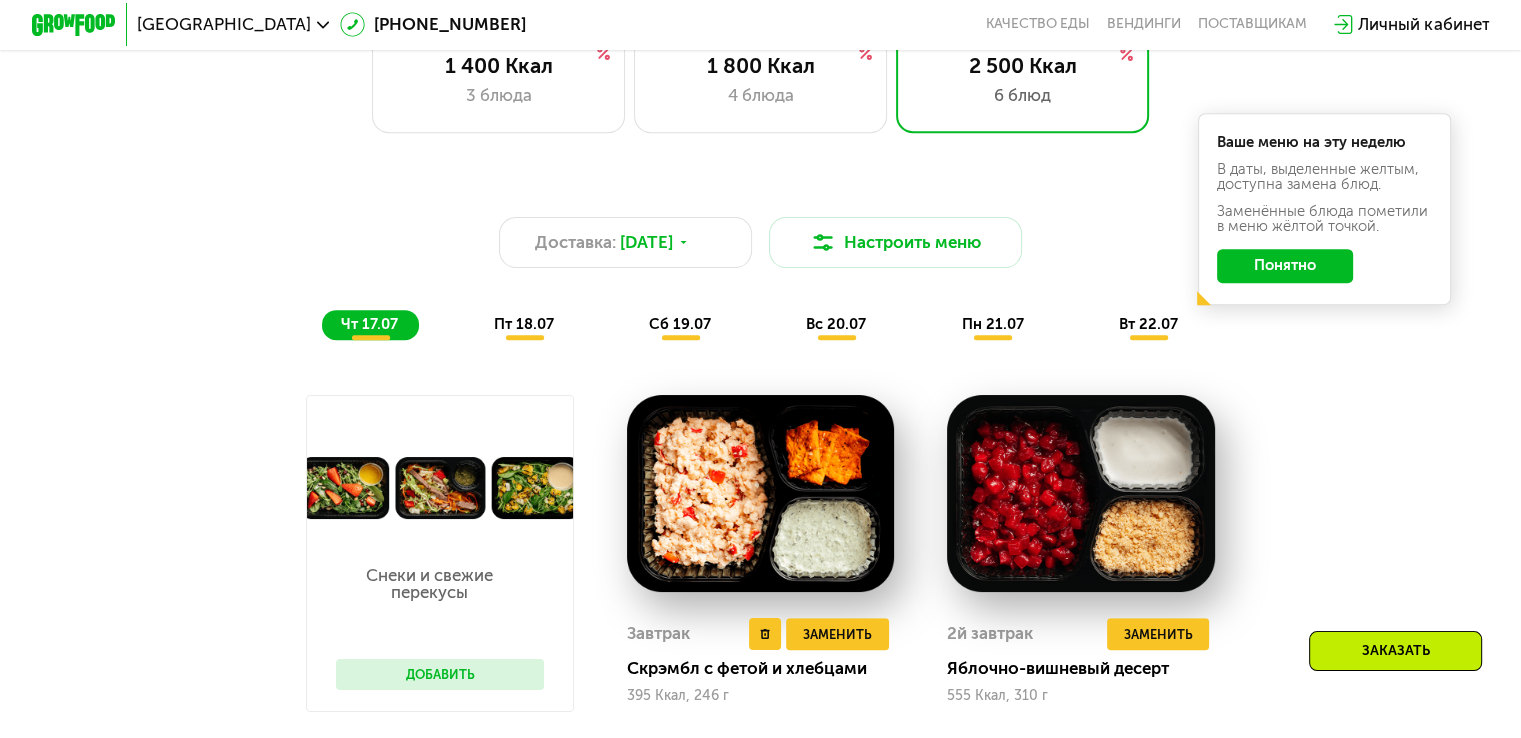 scroll, scrollTop: 971, scrollLeft: 0, axis: vertical 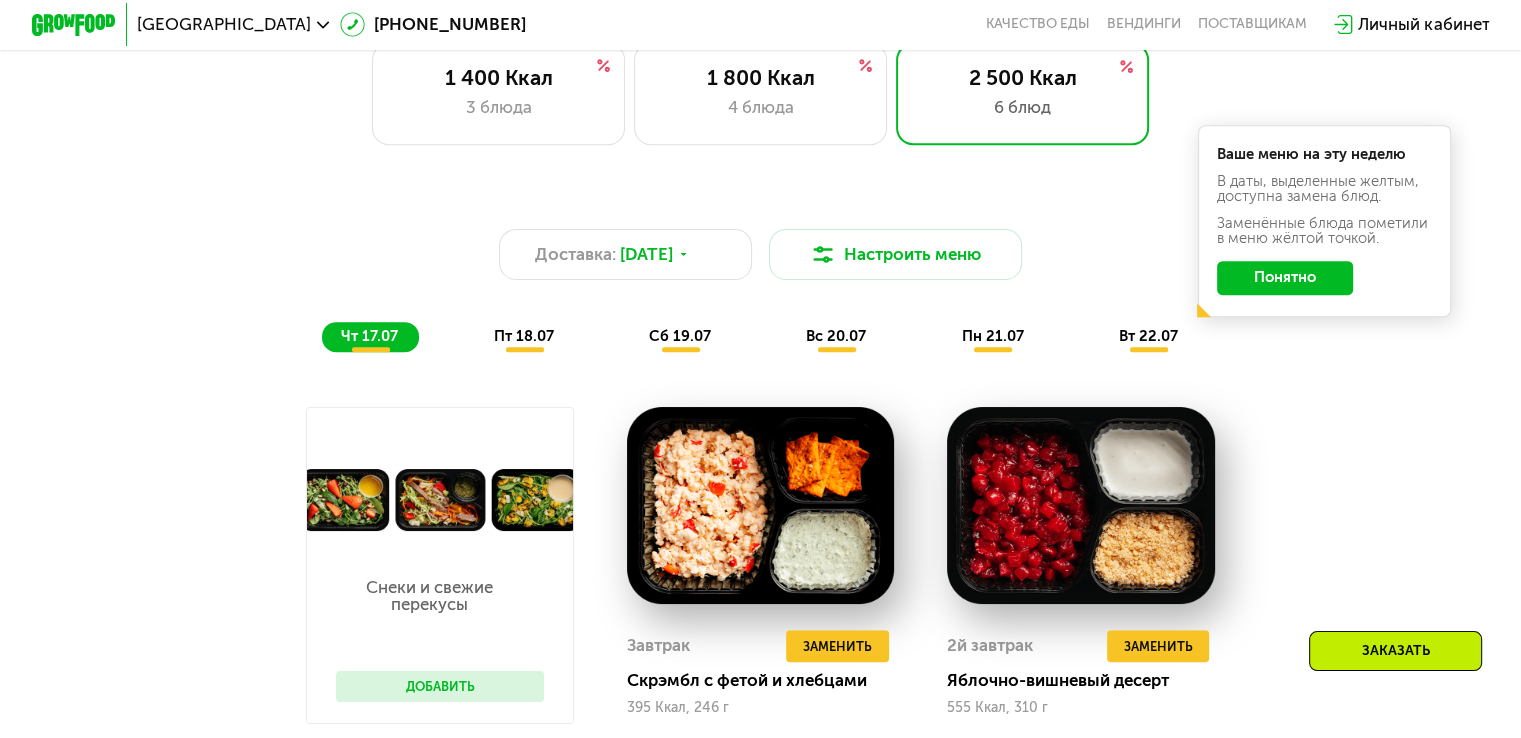 click on "пт 18.07" 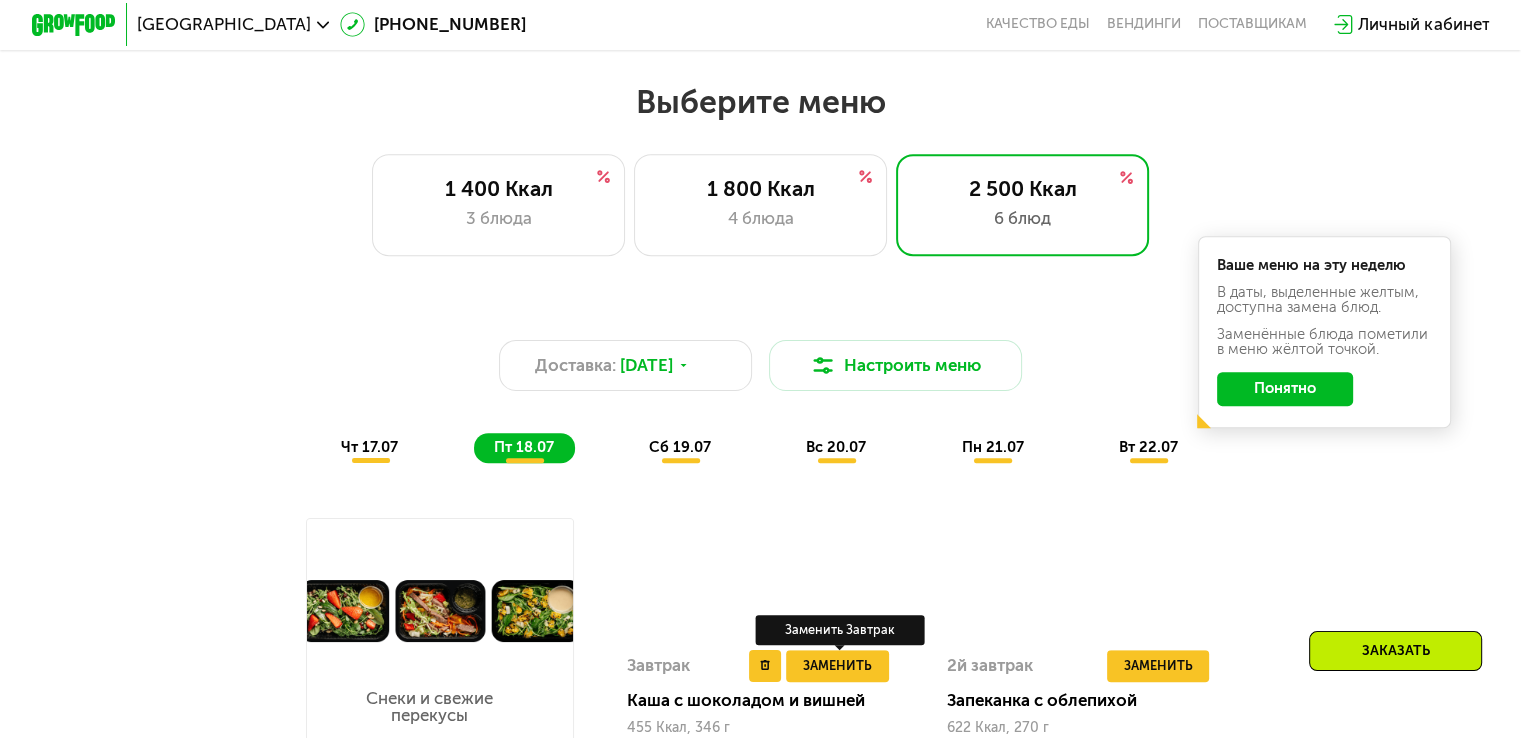scroll, scrollTop: 726, scrollLeft: 0, axis: vertical 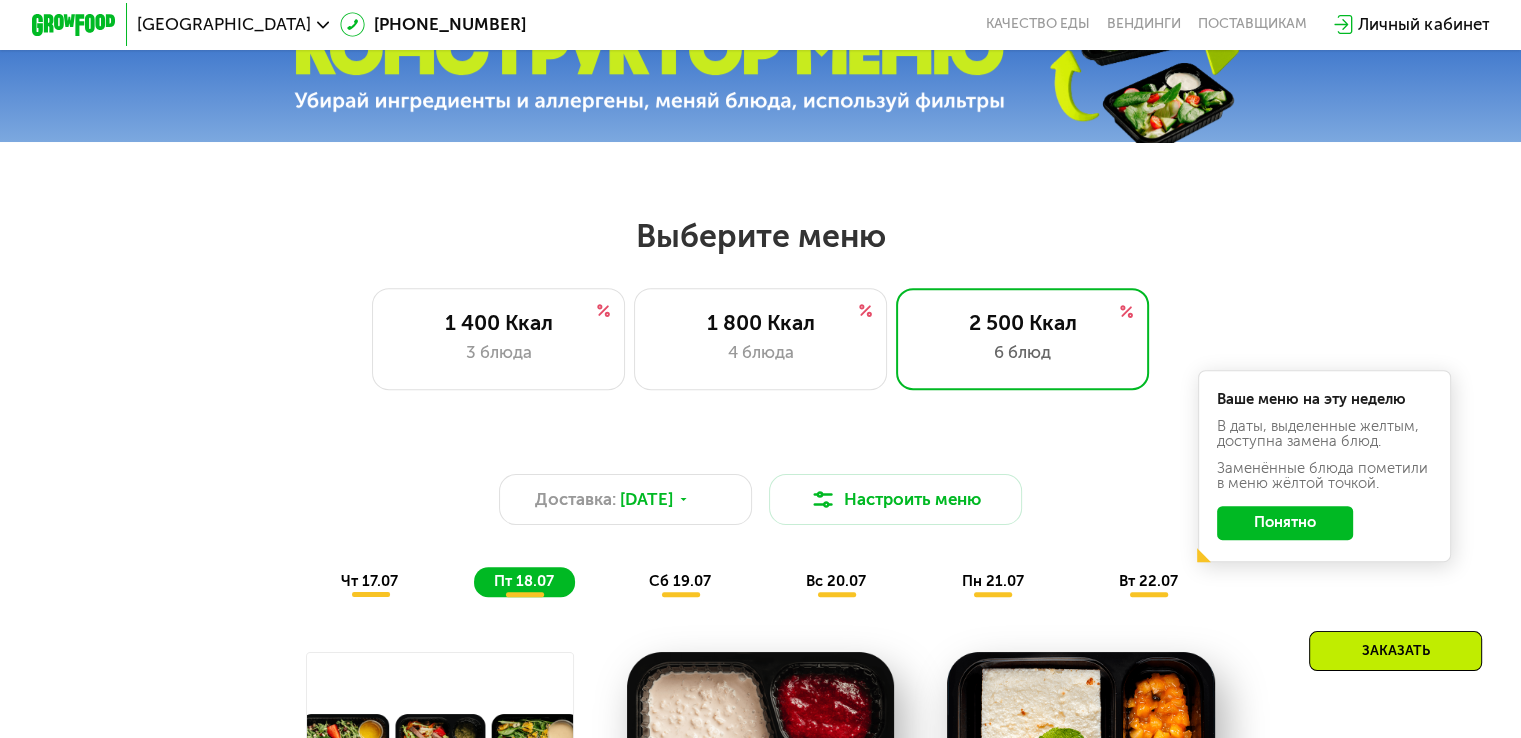 click on "сб 19.07" at bounding box center [680, 581] 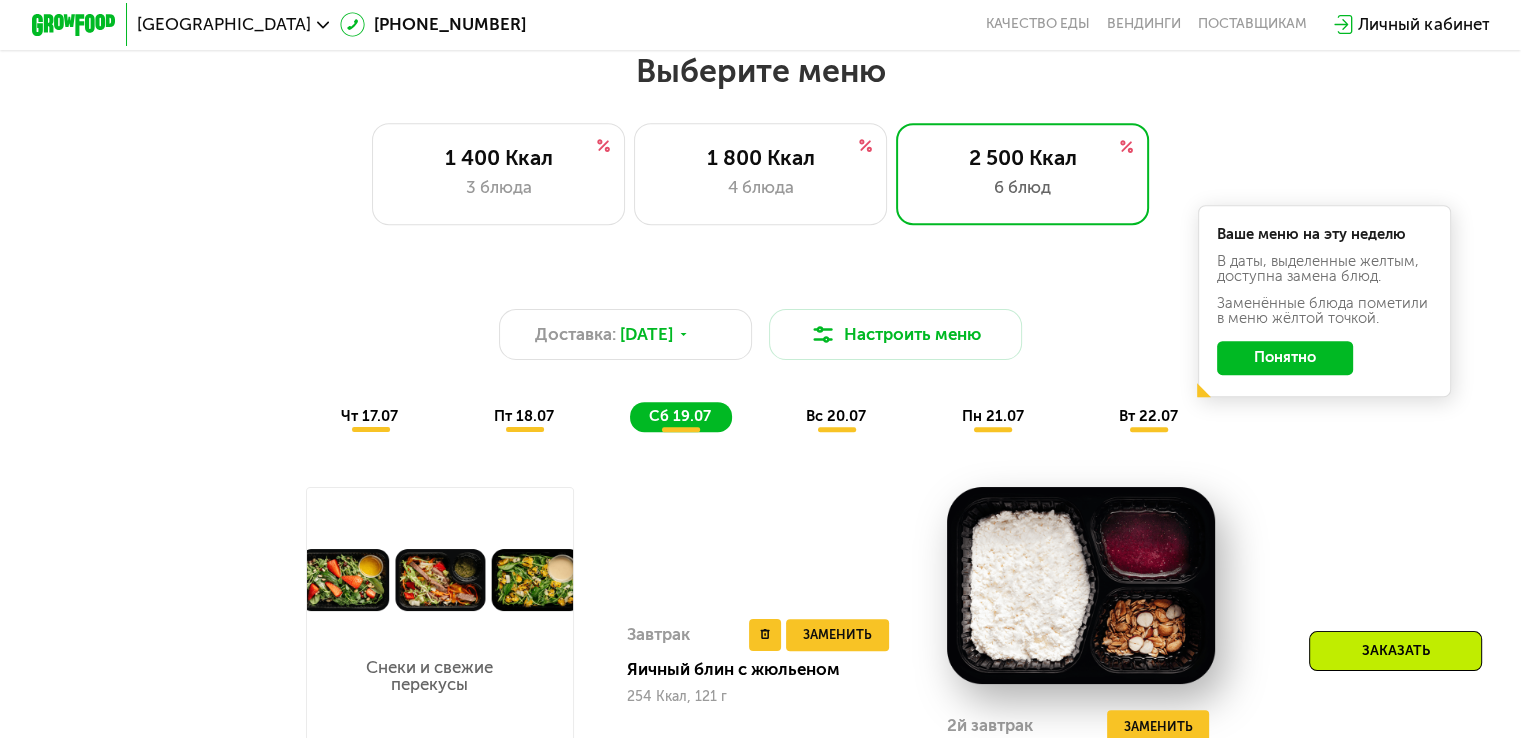 scroll, scrollTop: 876, scrollLeft: 0, axis: vertical 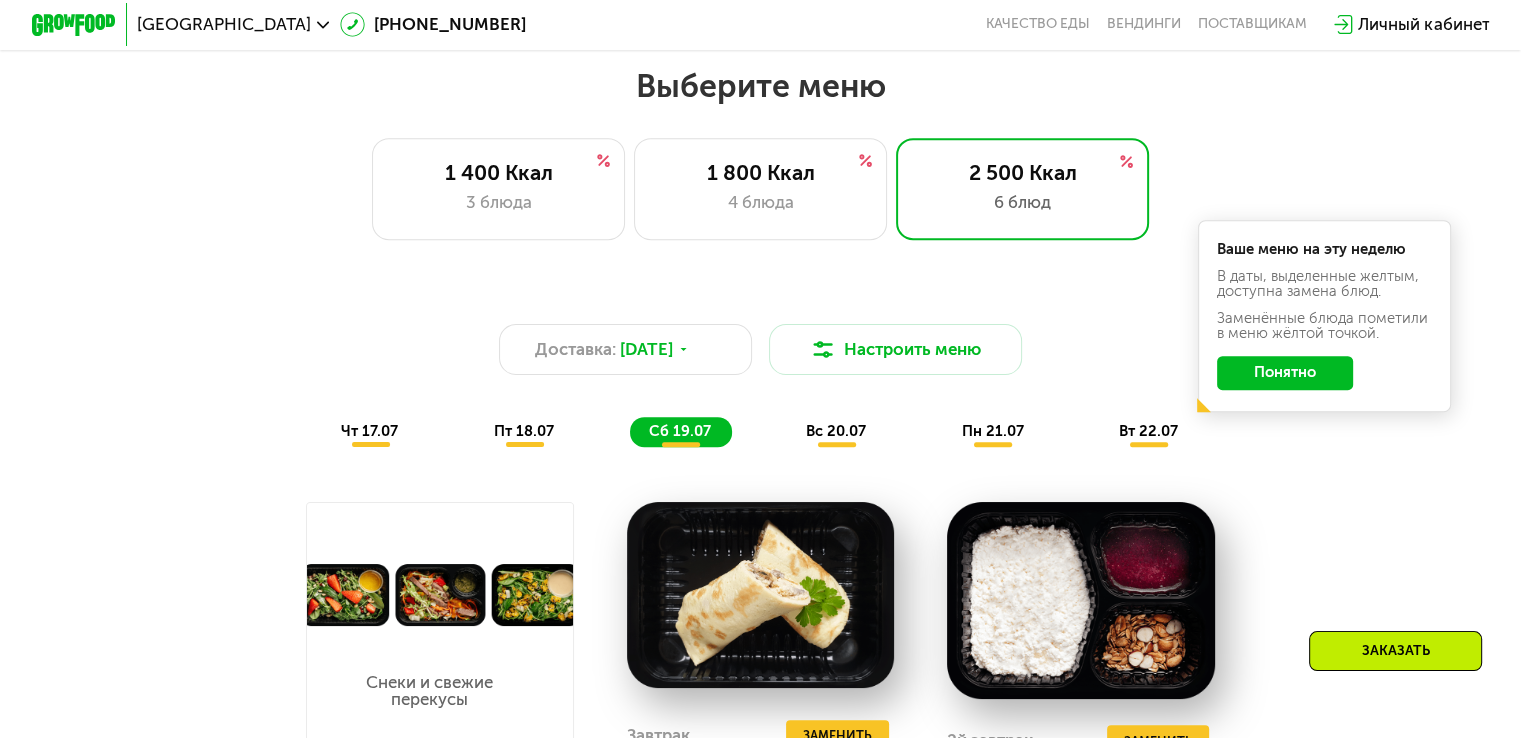click on "вс 20.07" at bounding box center [836, 431] 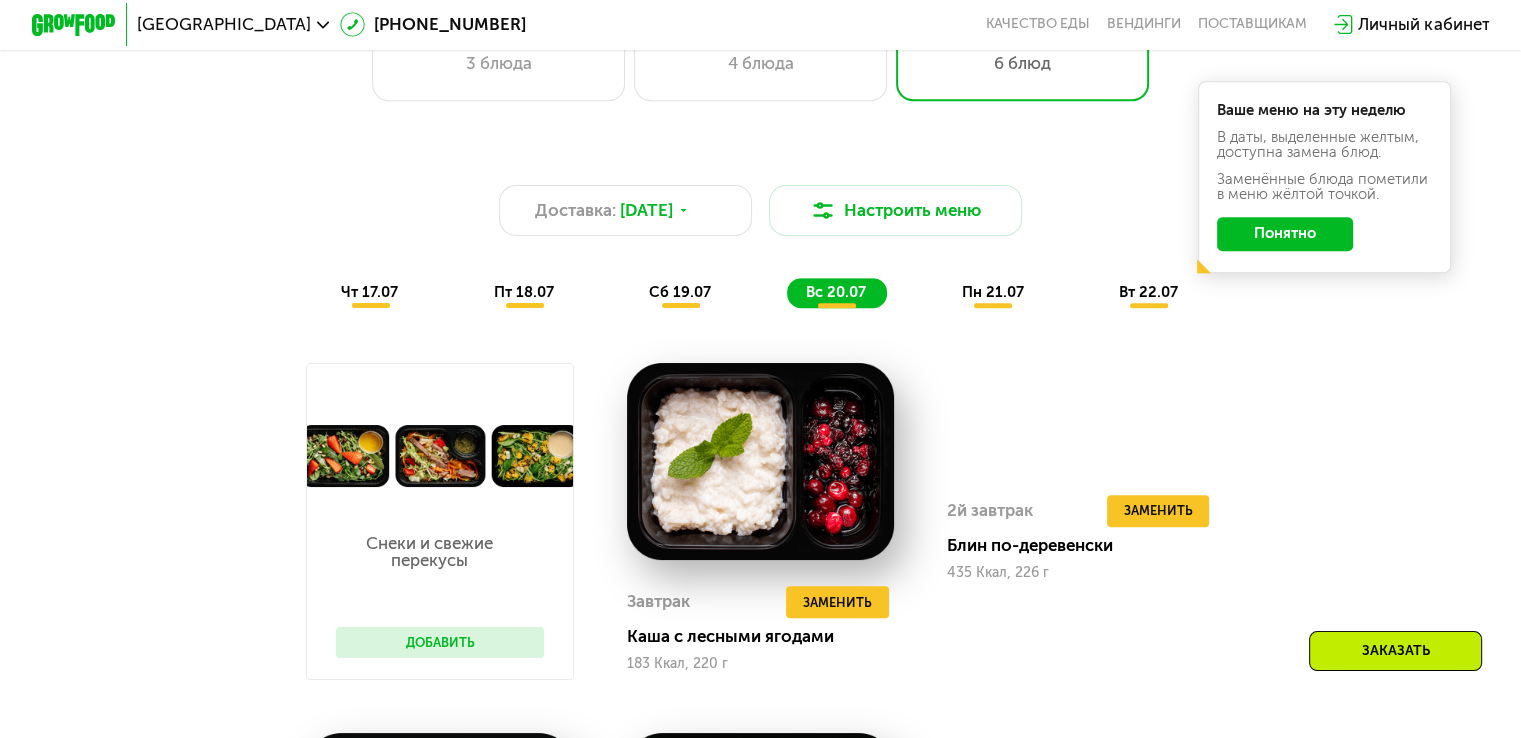 scroll, scrollTop: 984, scrollLeft: 0, axis: vertical 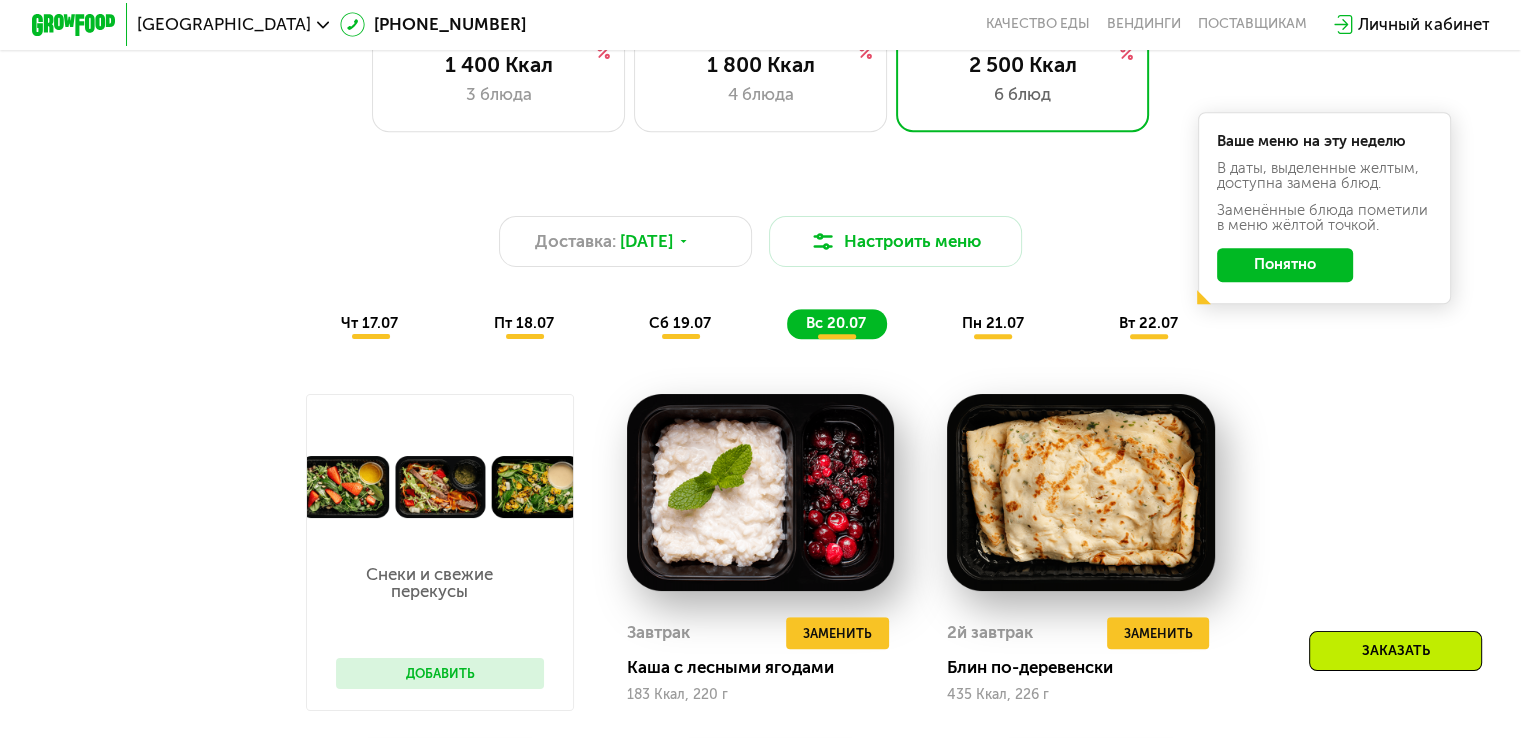 click on "пн 21.07" at bounding box center [992, 323] 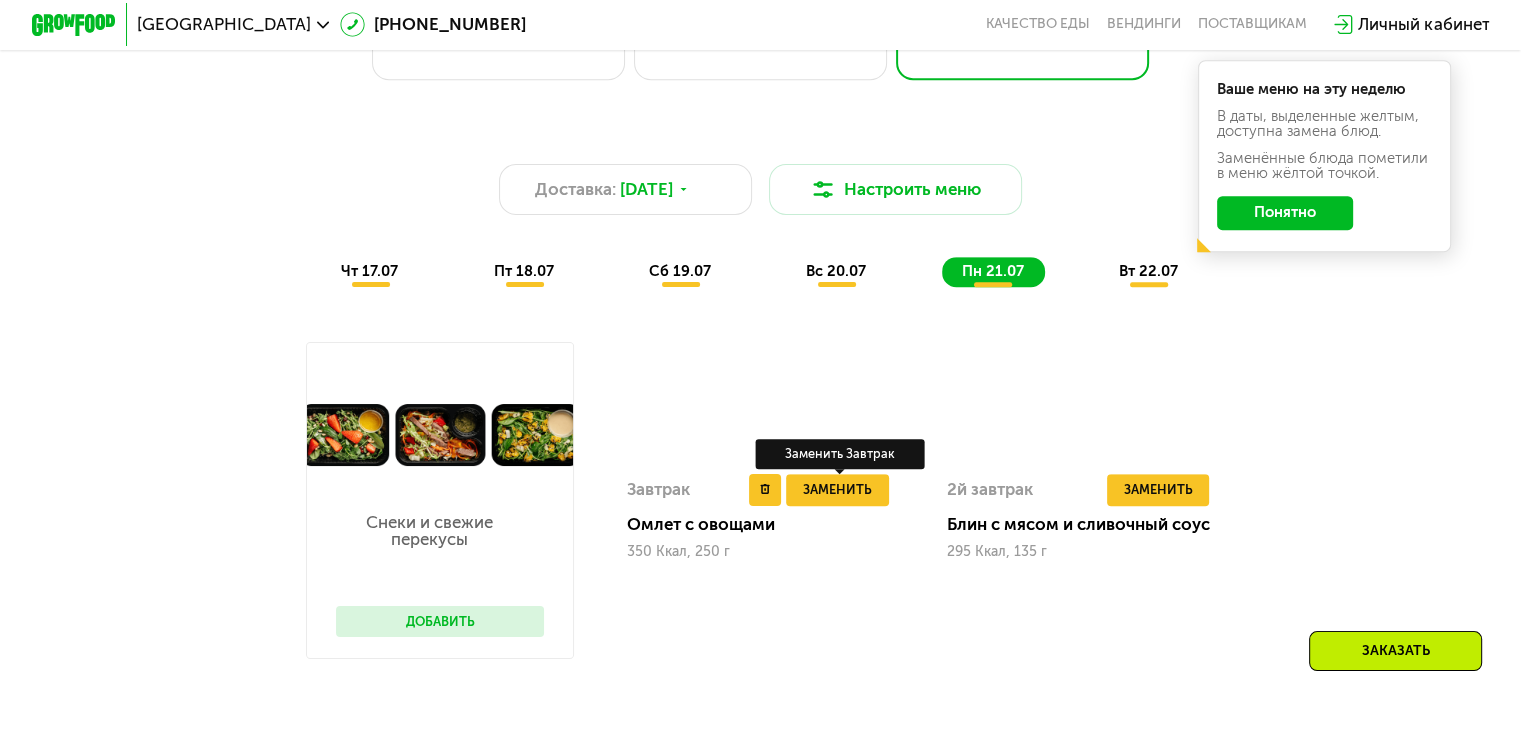 scroll, scrollTop: 984, scrollLeft: 0, axis: vertical 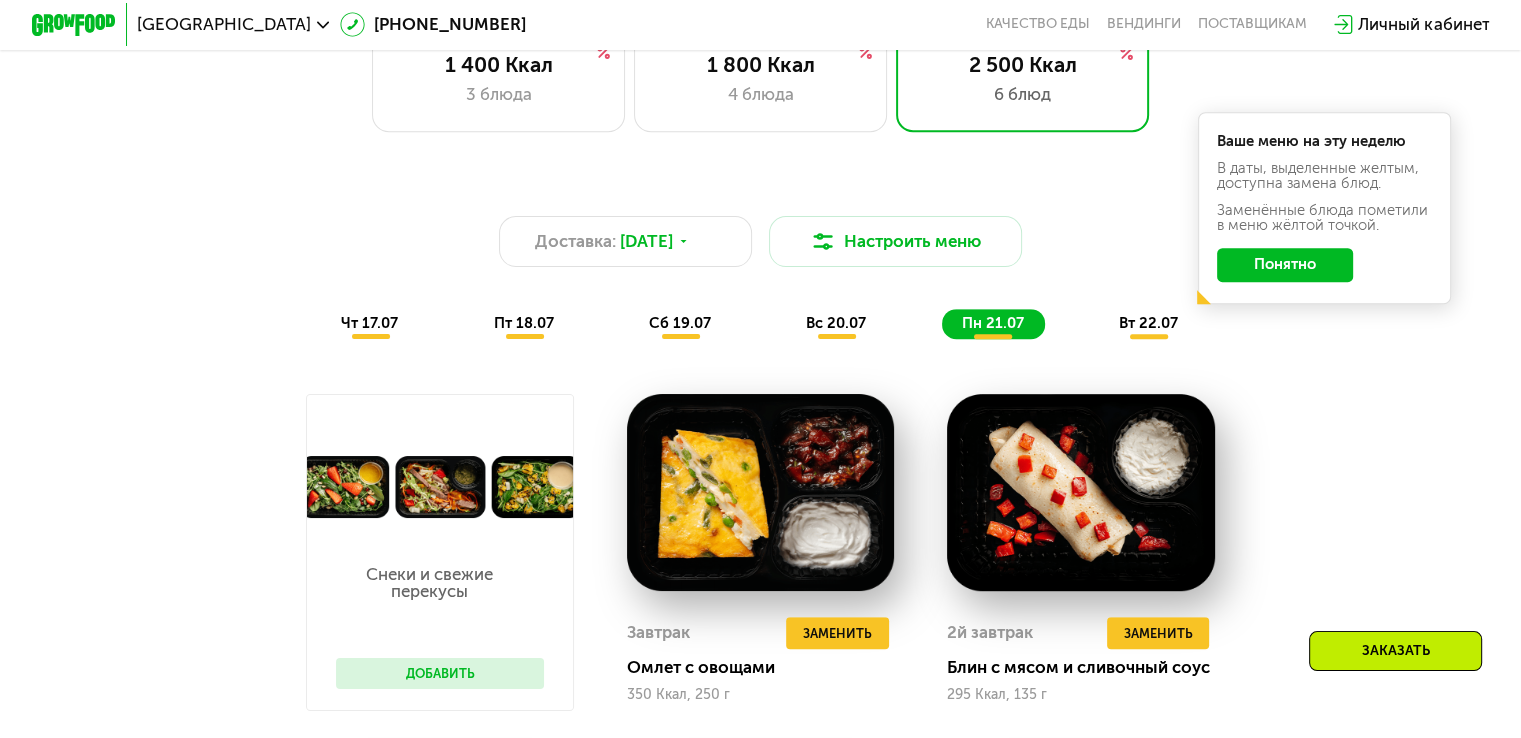 click on "вт 22.07" at bounding box center (1148, 323) 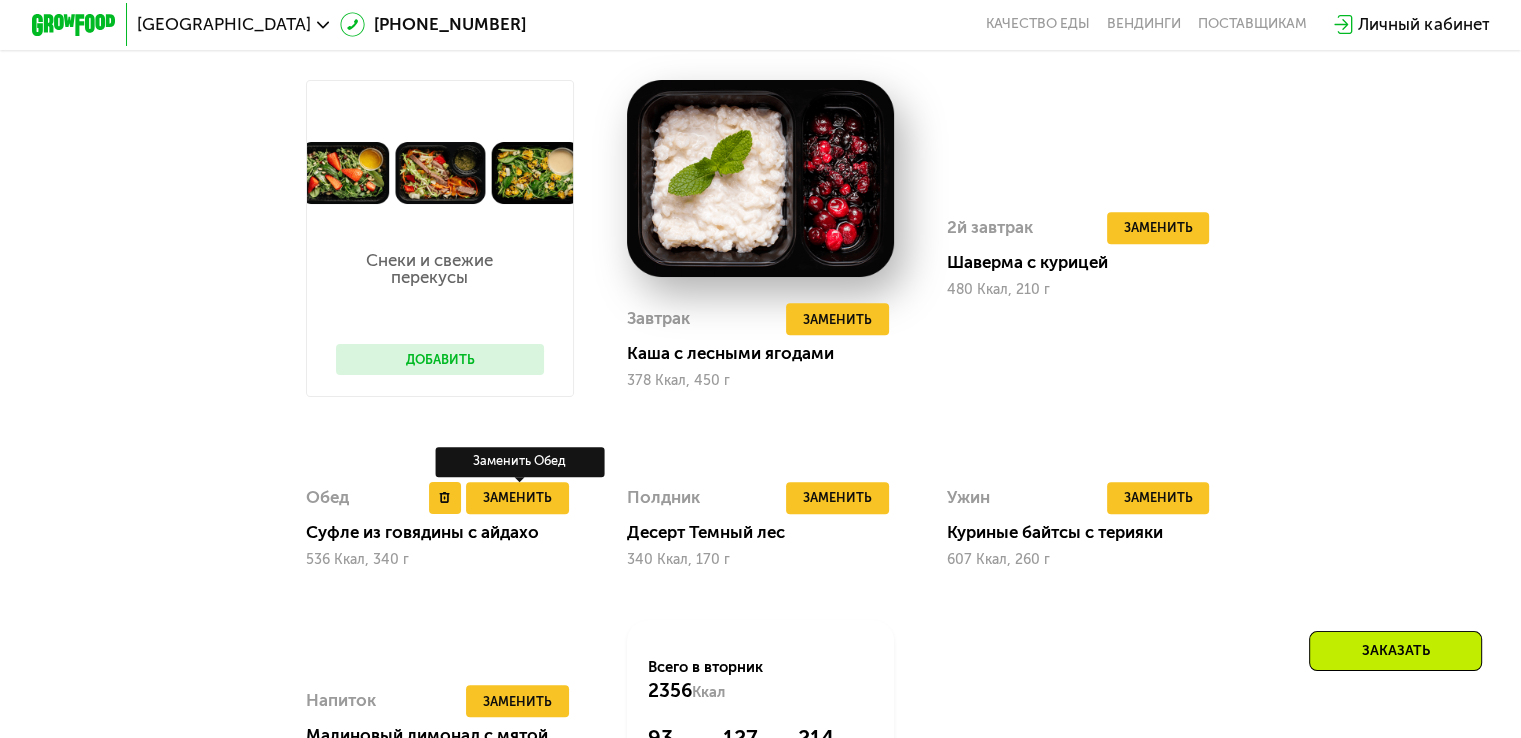 scroll, scrollTop: 1284, scrollLeft: 0, axis: vertical 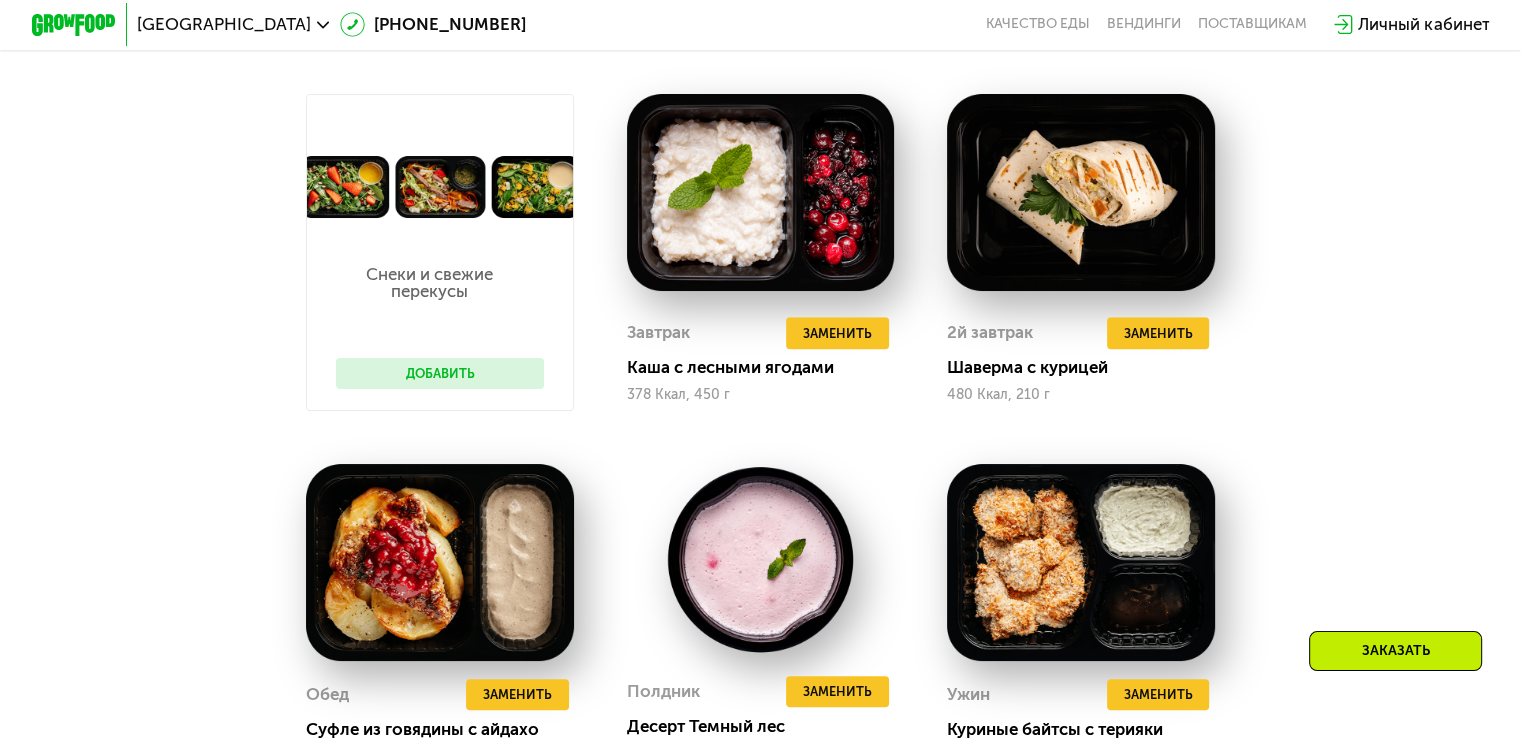click on "Снеки и свежие перекусы  Добавить" at bounding box center (440, 314) 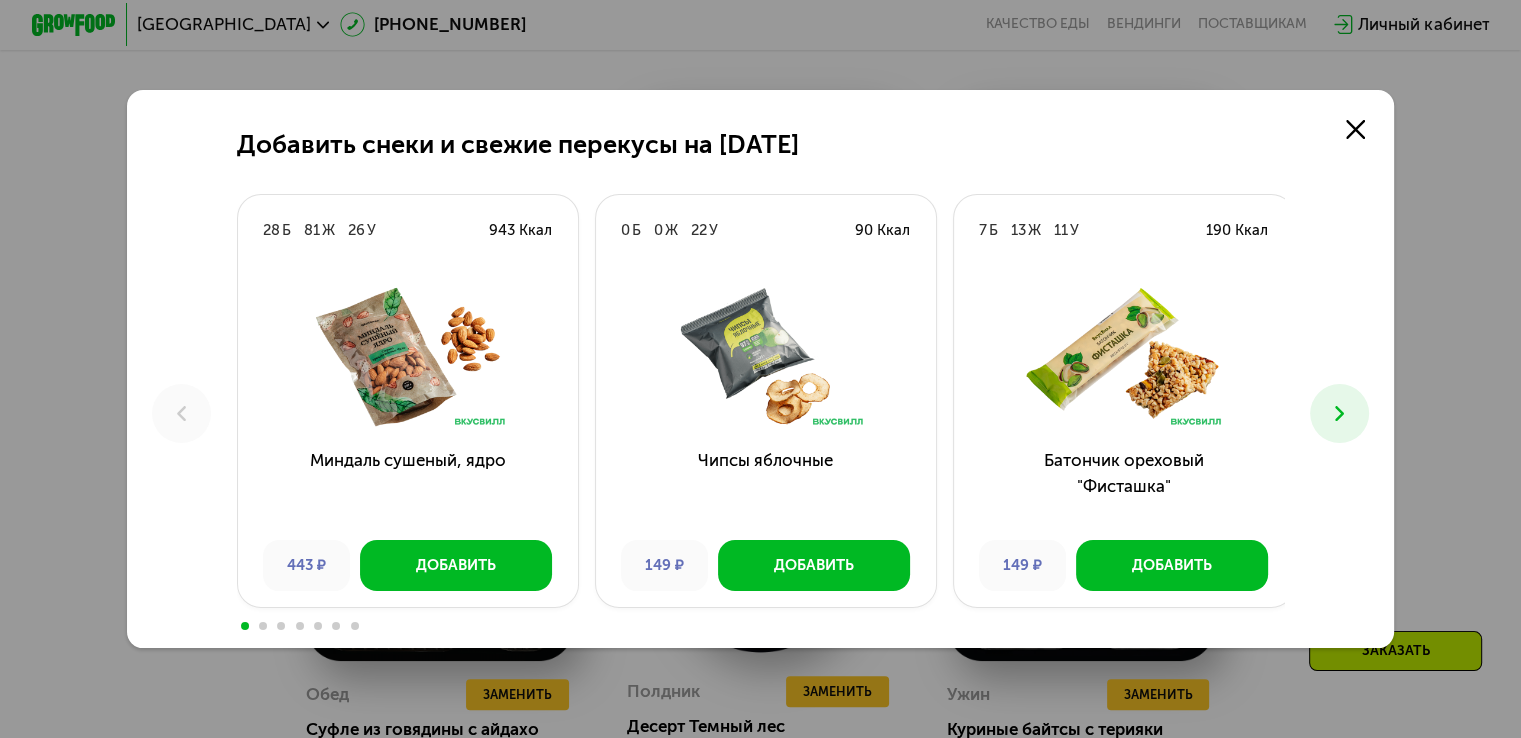scroll, scrollTop: 0, scrollLeft: 0, axis: both 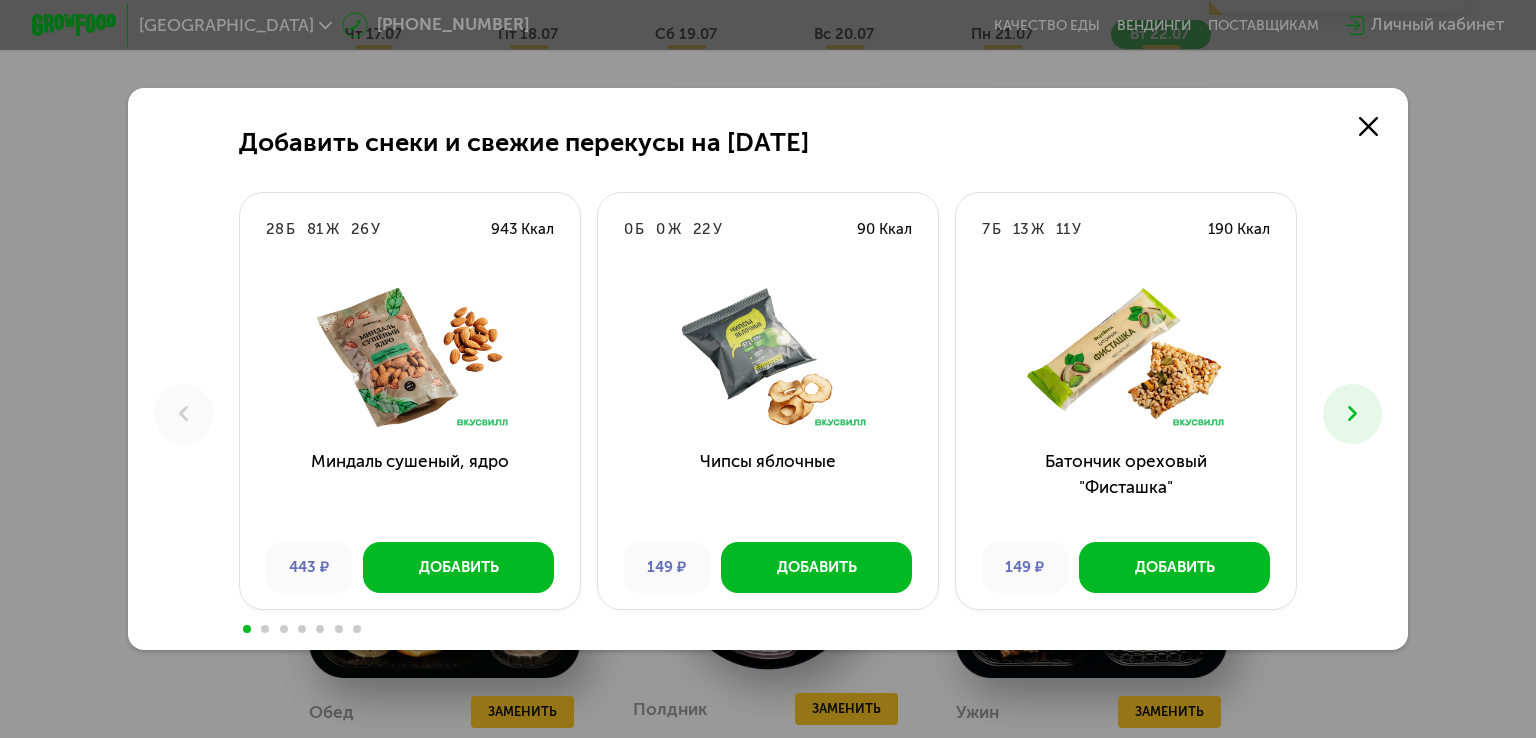click at bounding box center [1353, 414] 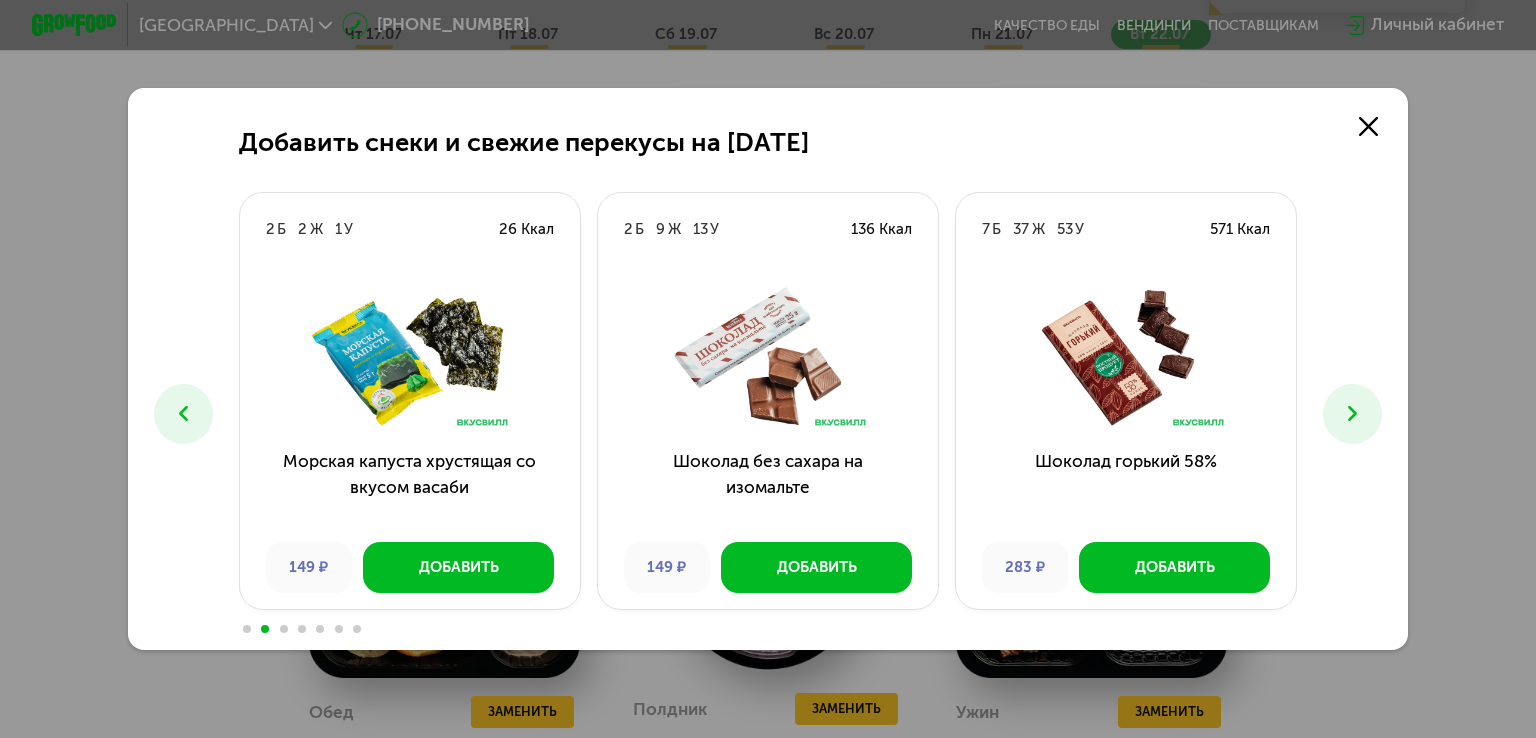 click at bounding box center (1353, 414) 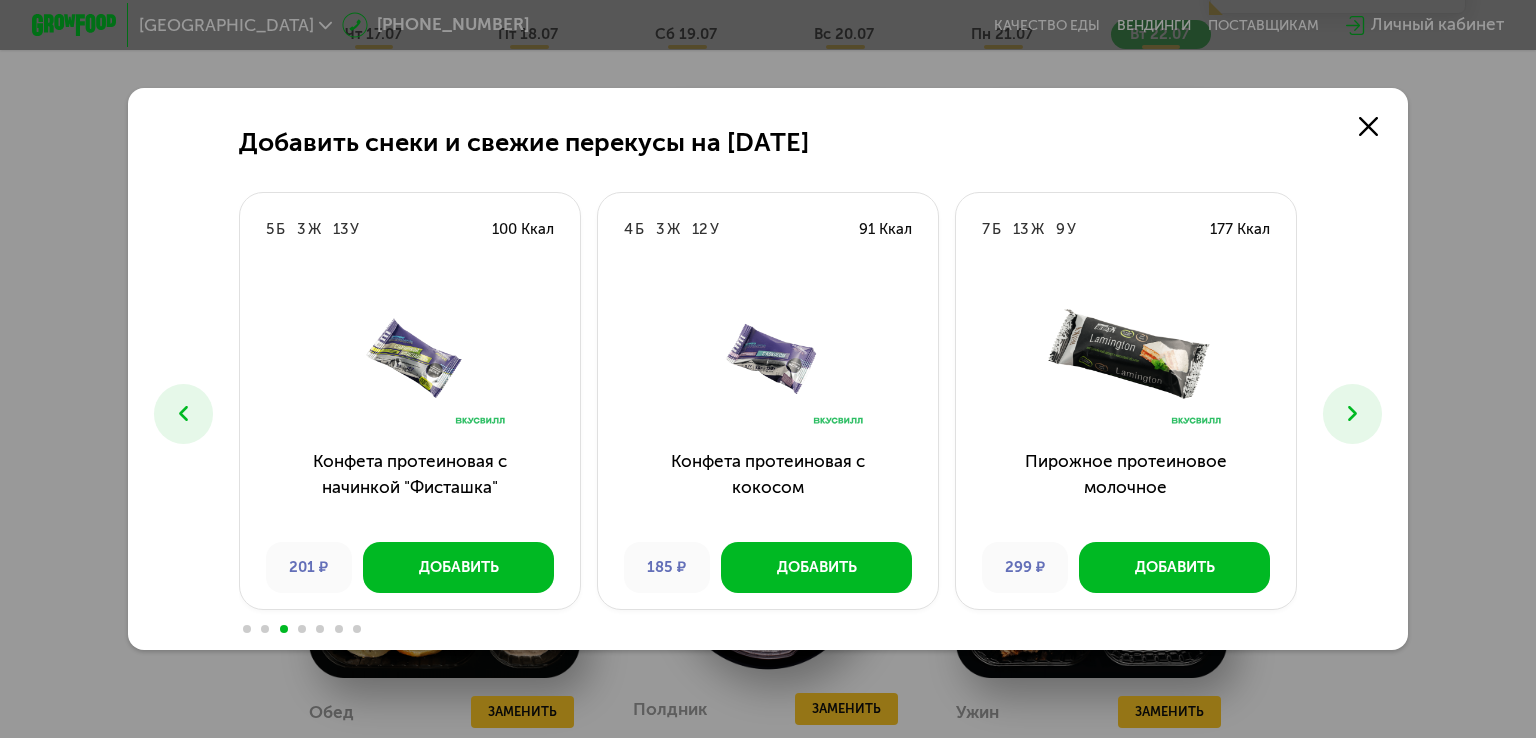 click at bounding box center (1353, 414) 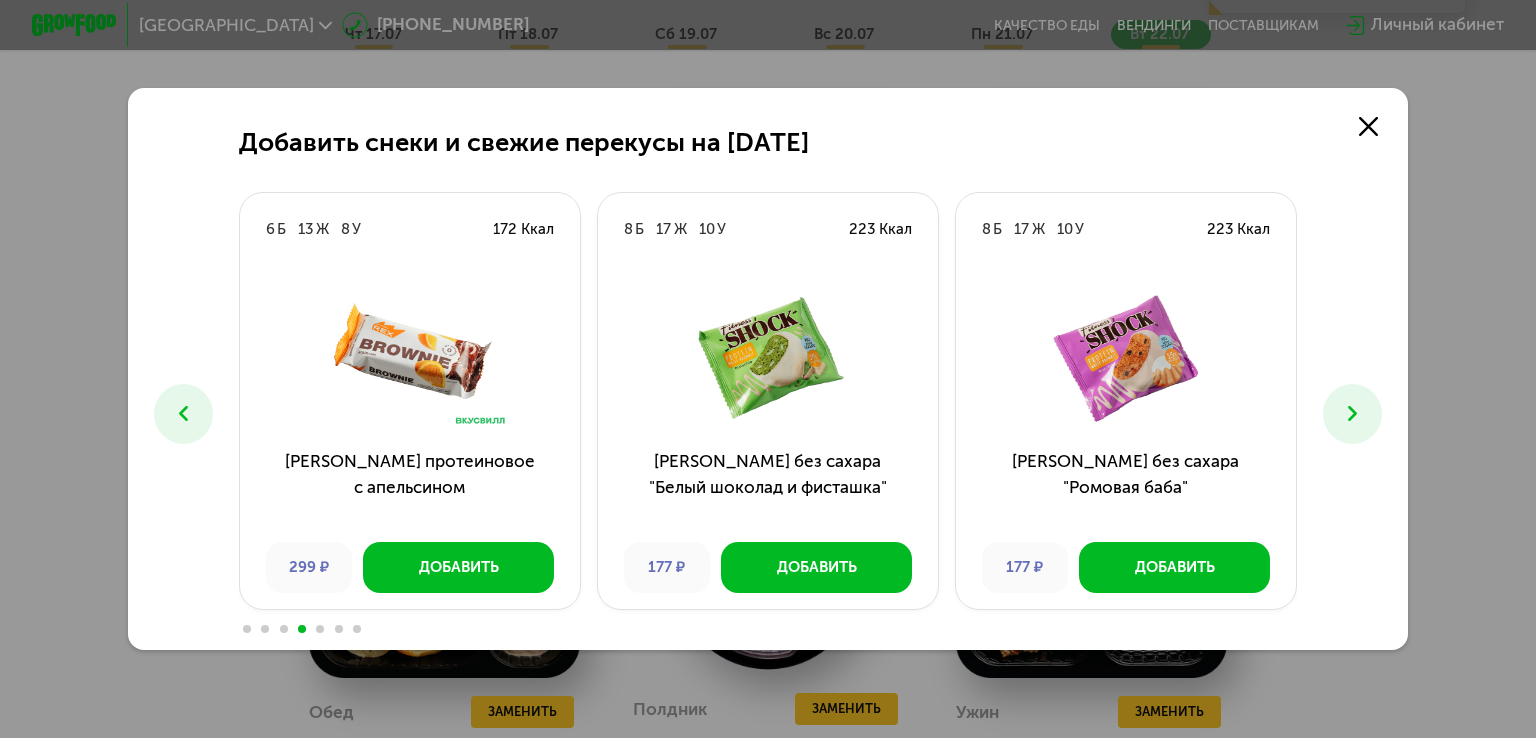 click at bounding box center [1353, 414] 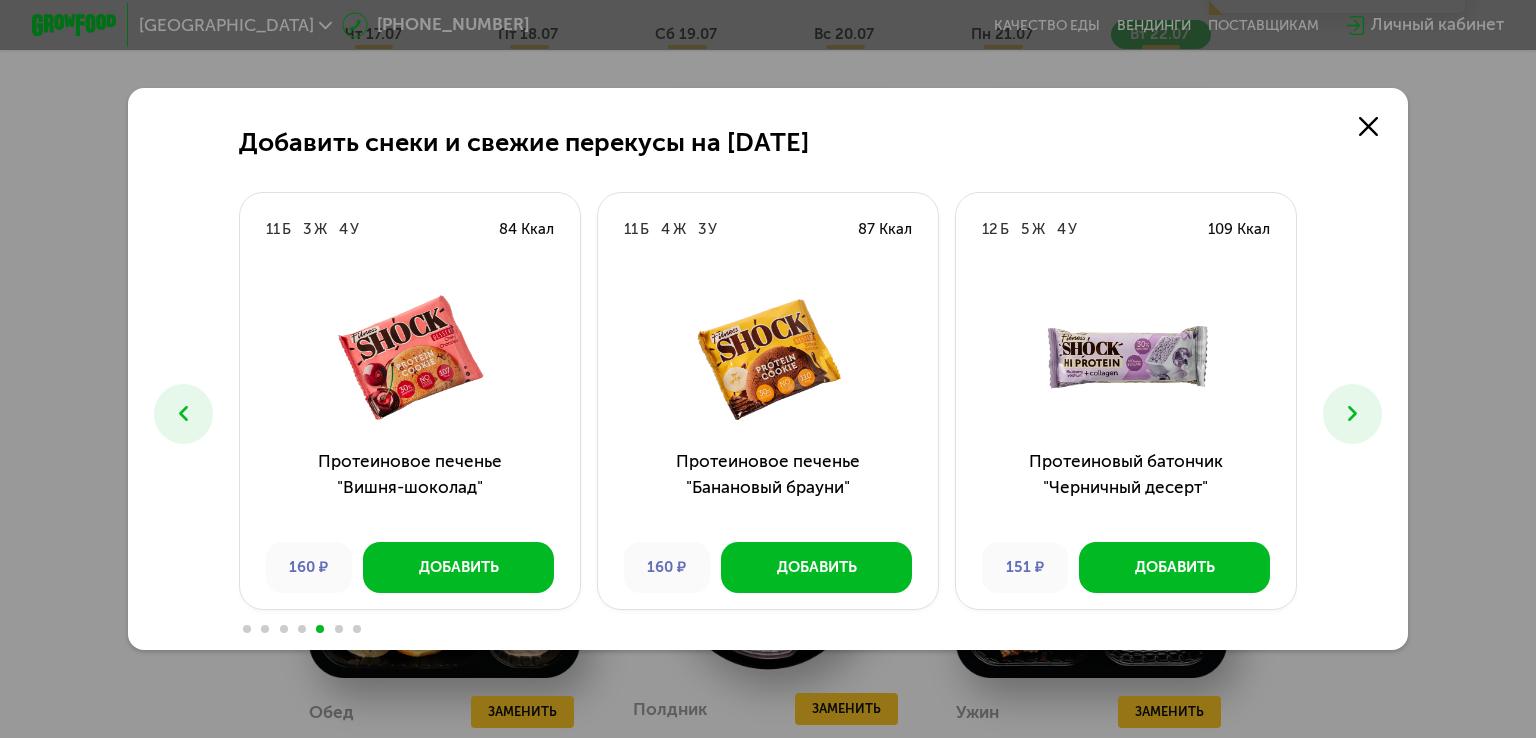 click at bounding box center [1353, 414] 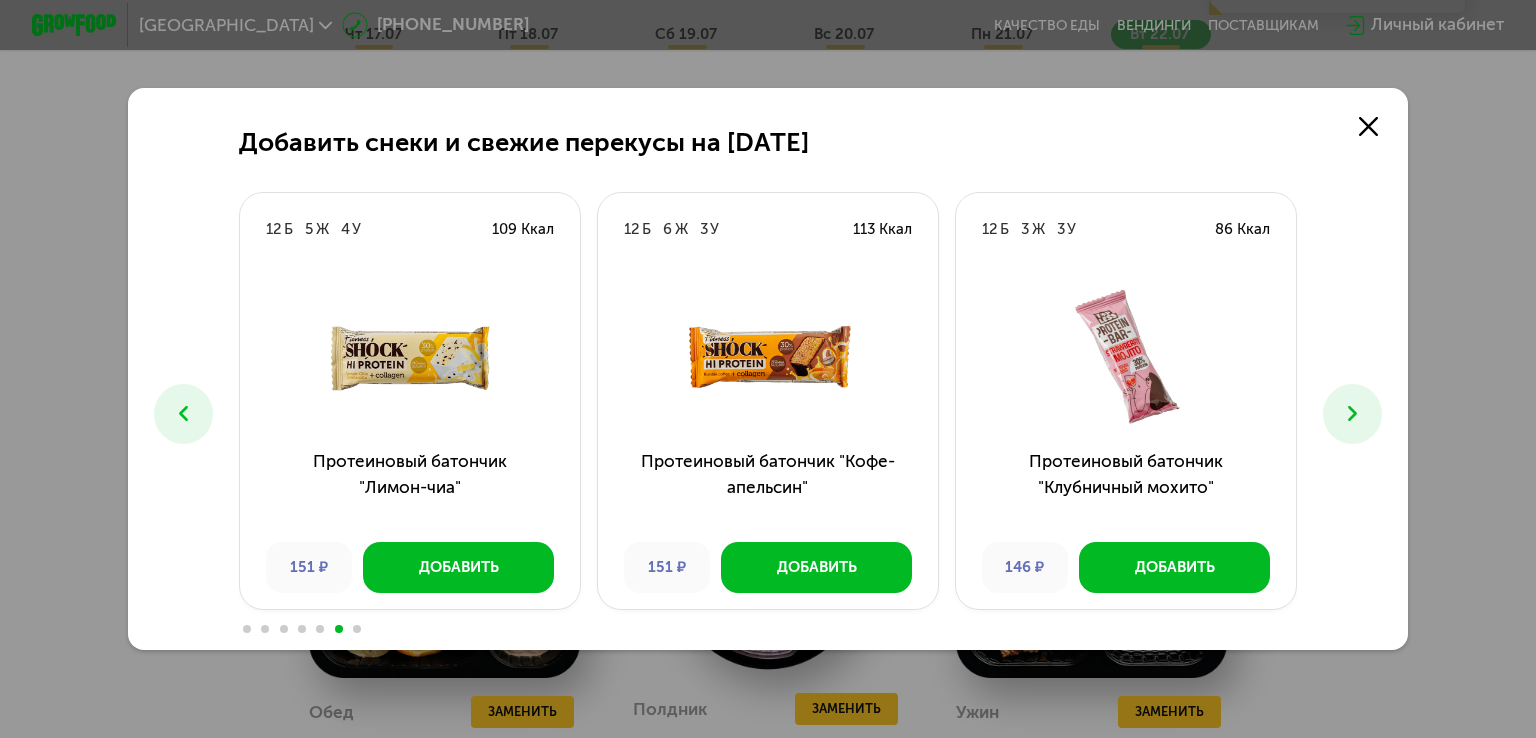 click at bounding box center [1353, 414] 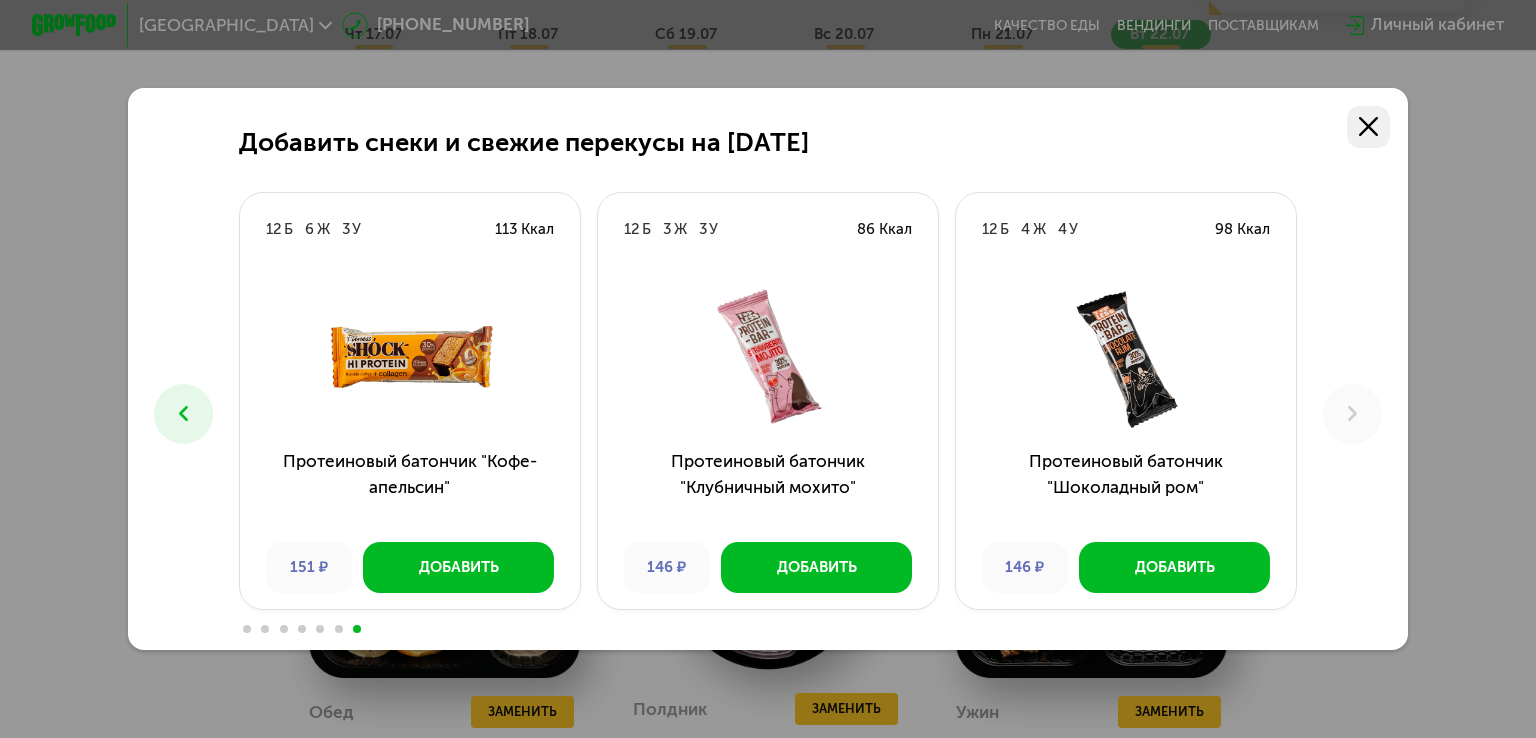 click 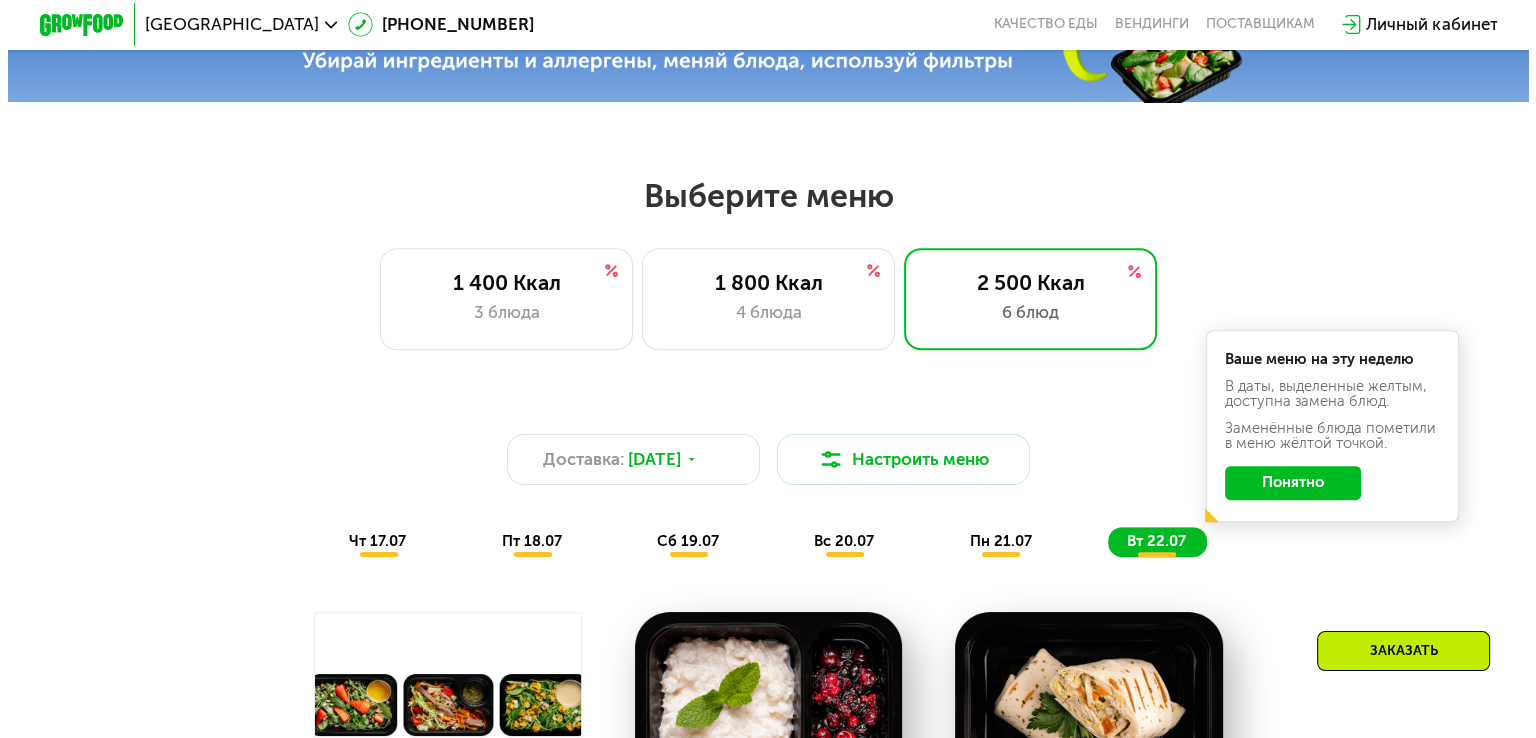 scroll, scrollTop: 767, scrollLeft: 0, axis: vertical 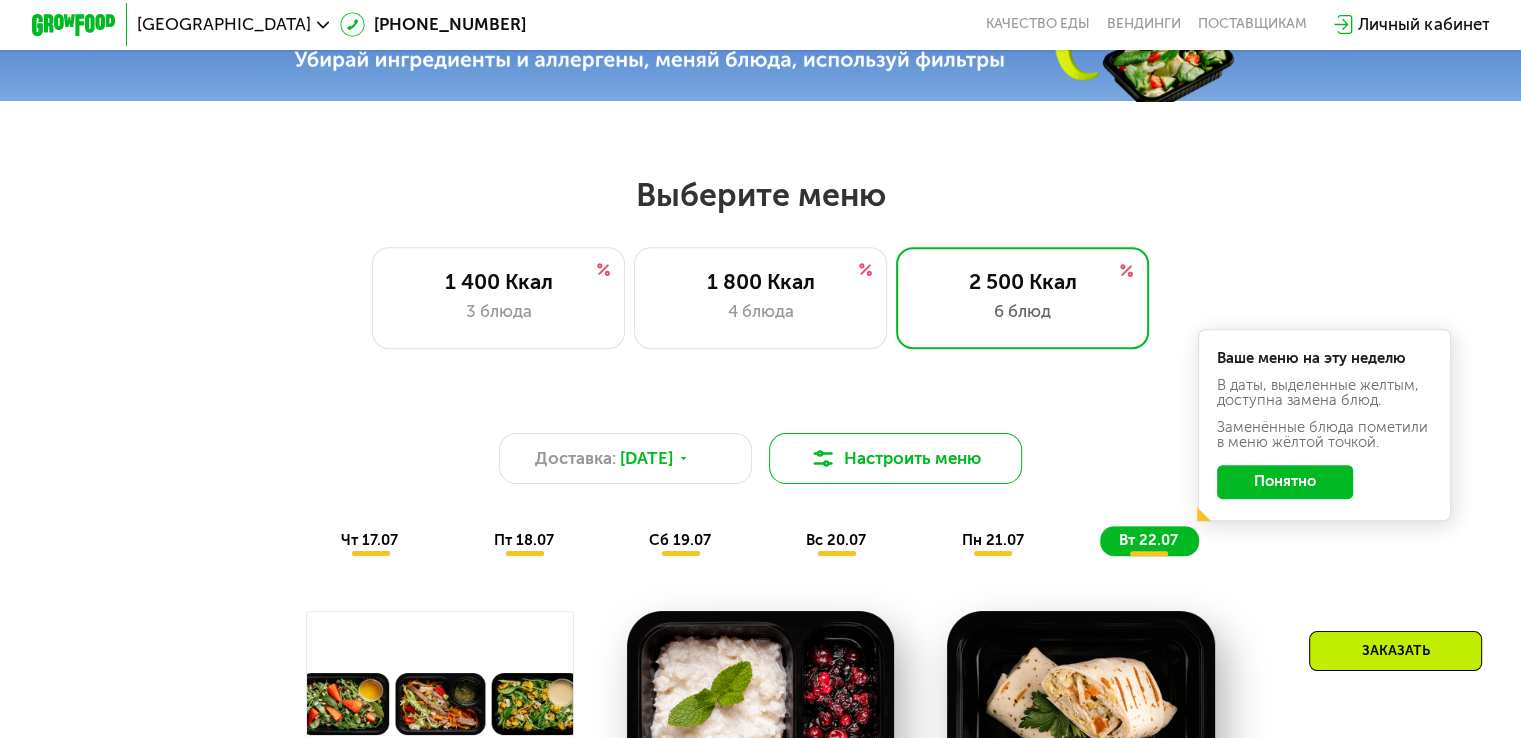 click on "Настроить меню" at bounding box center (896, 458) 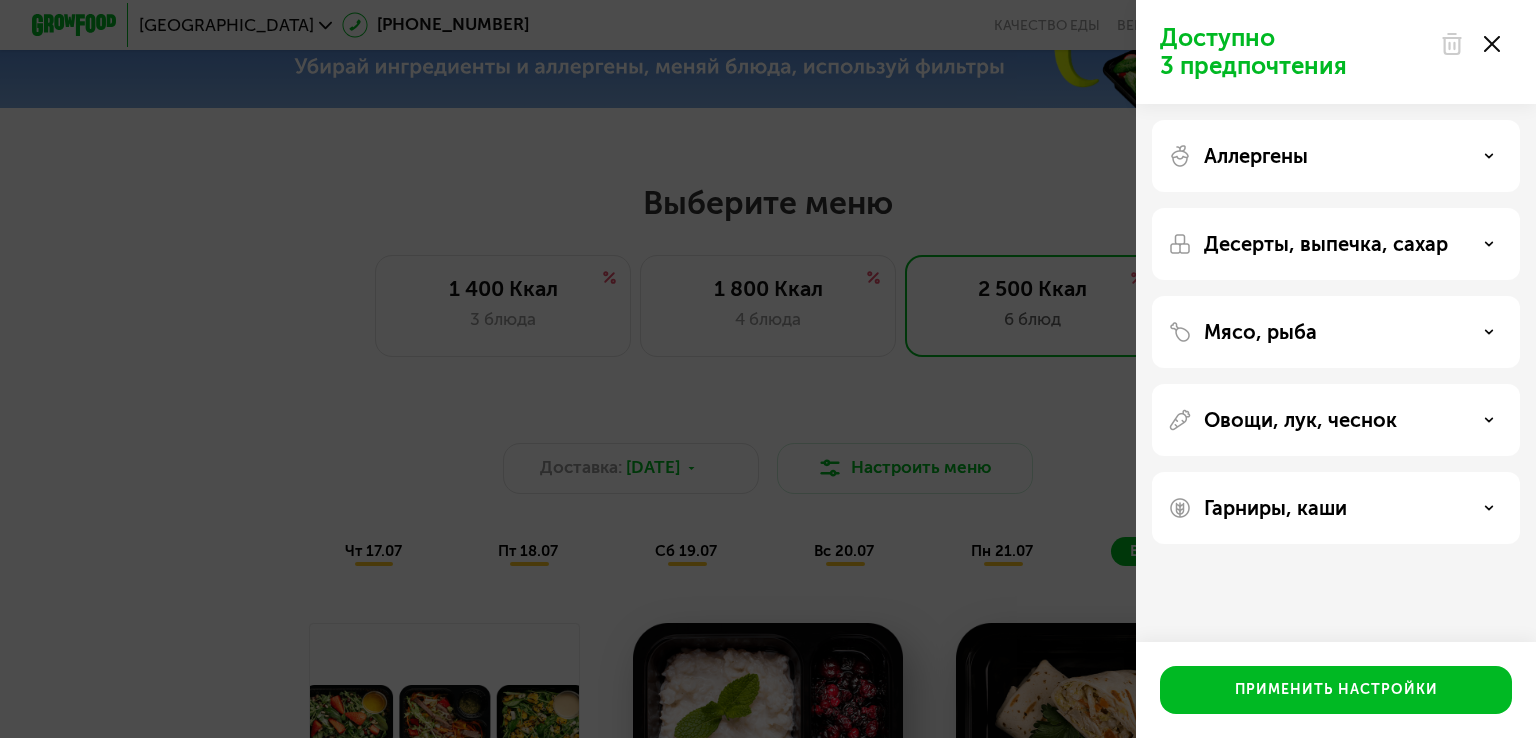 click on "Десерты, выпечка, сахар" 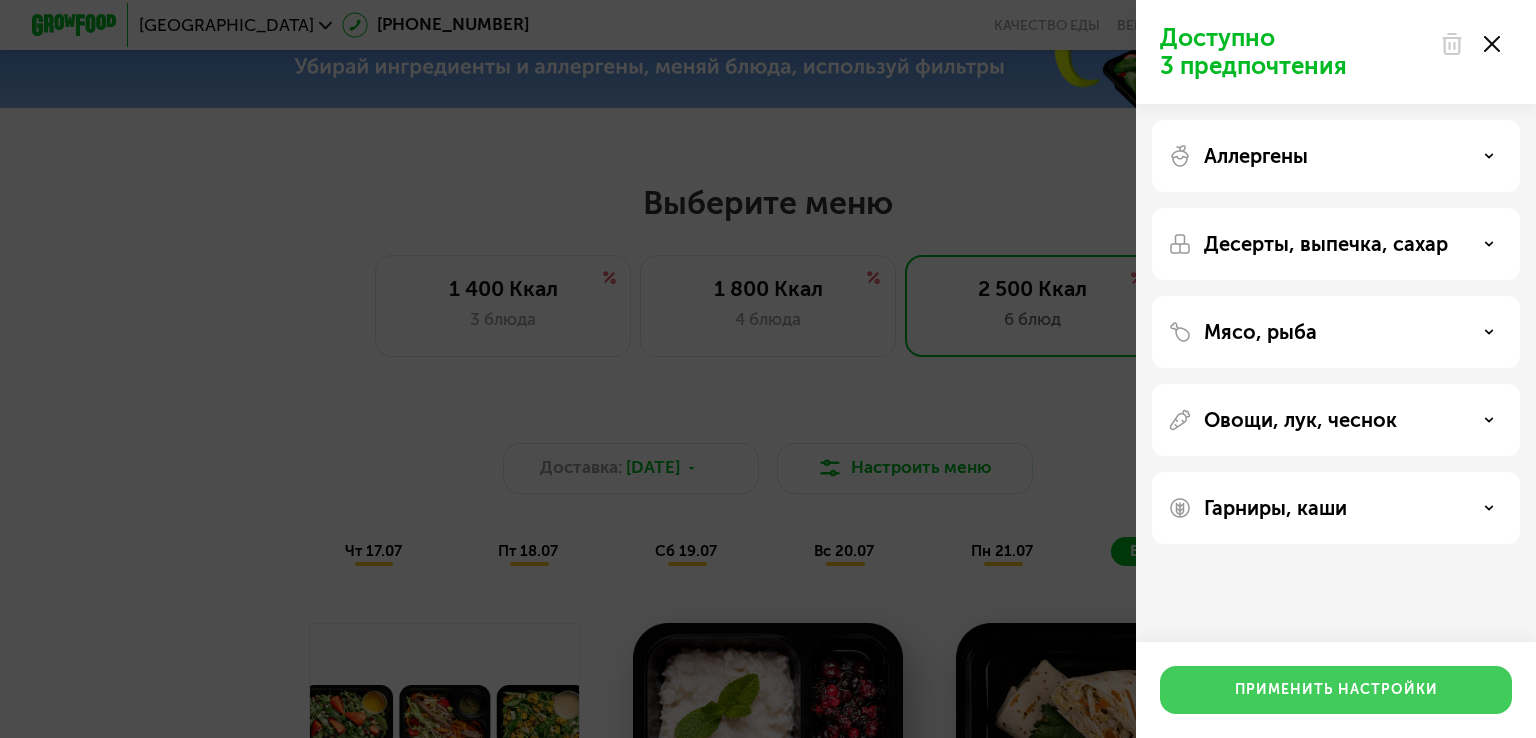click on "Применить настройки" at bounding box center (1336, 690) 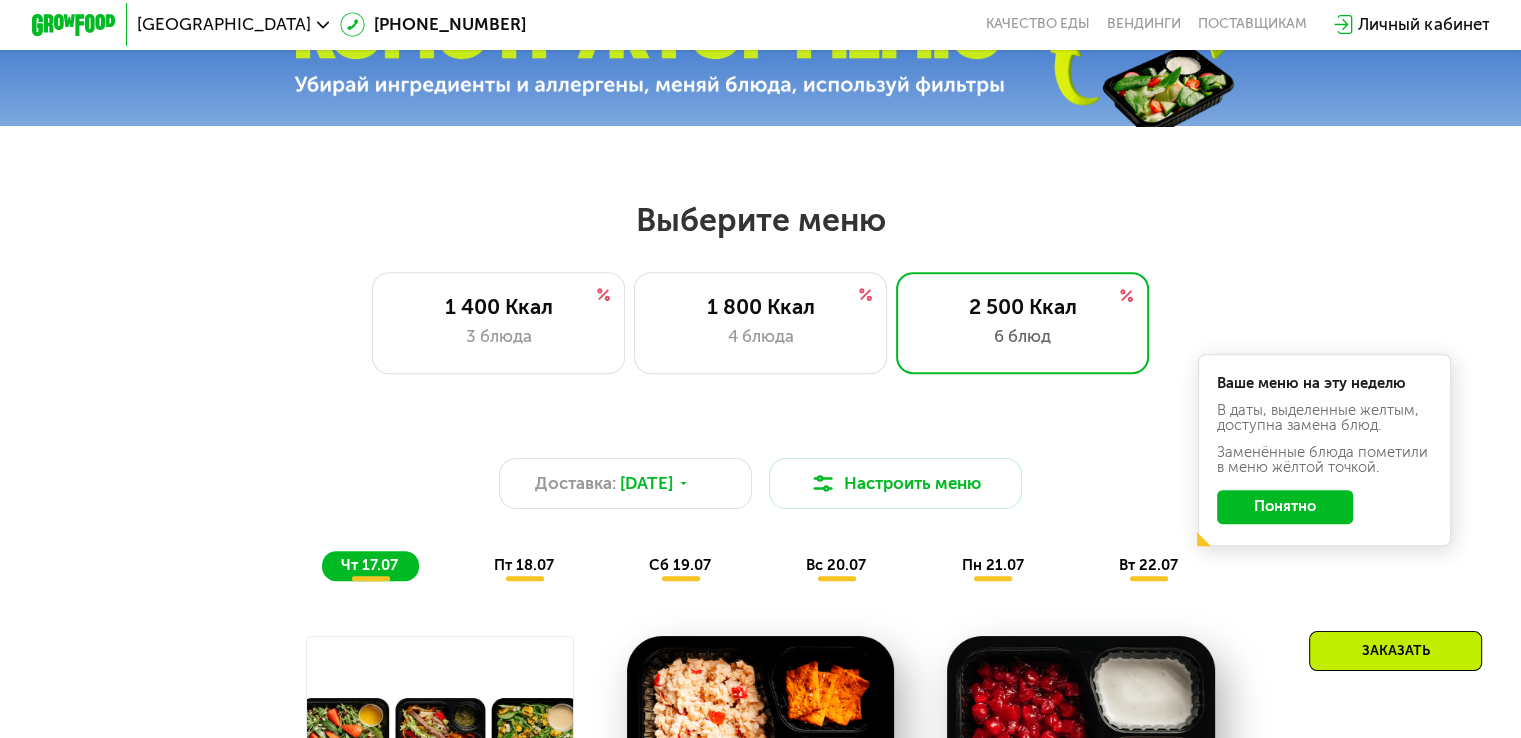 scroll, scrollTop: 743, scrollLeft: 0, axis: vertical 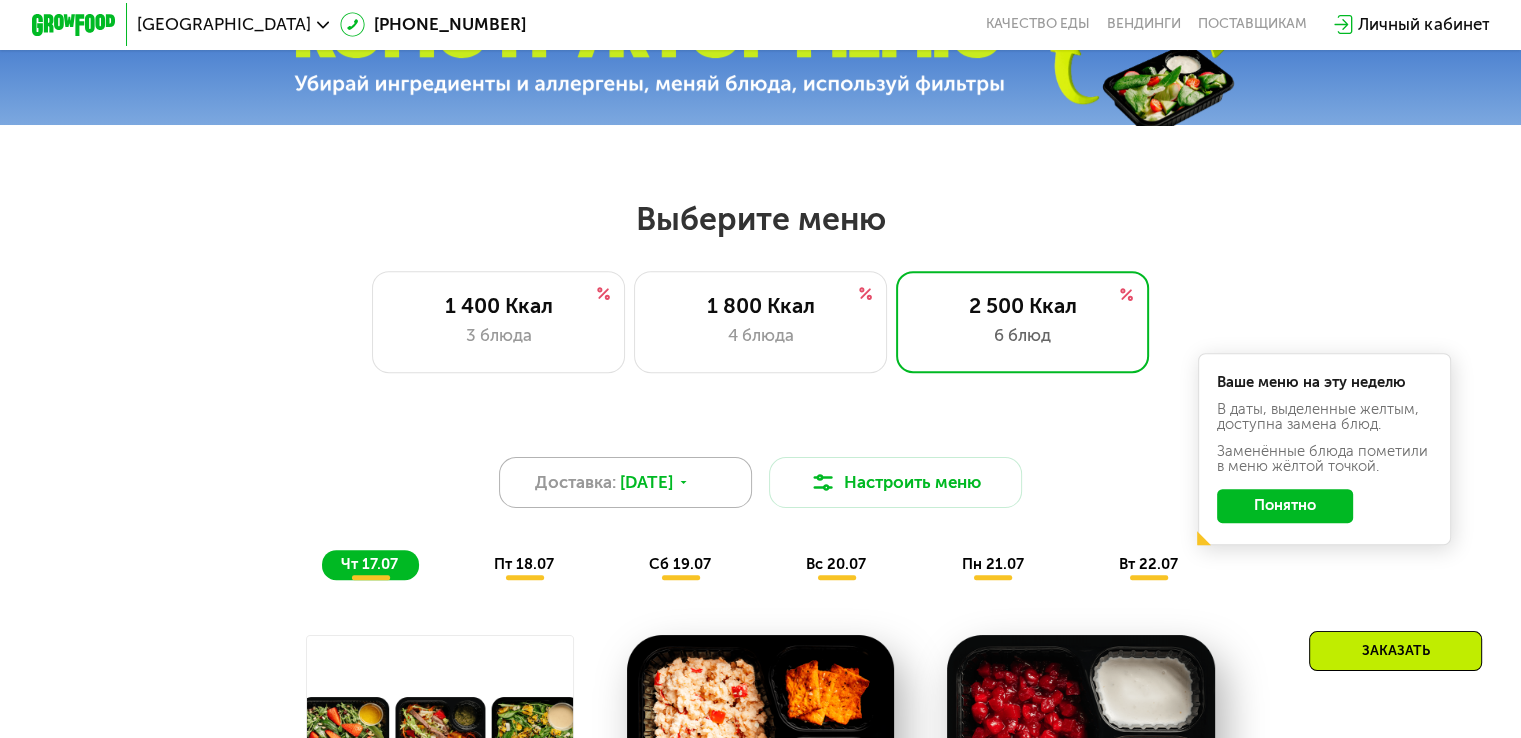 click on "Доставка: 16 июл, ср" at bounding box center [626, 482] 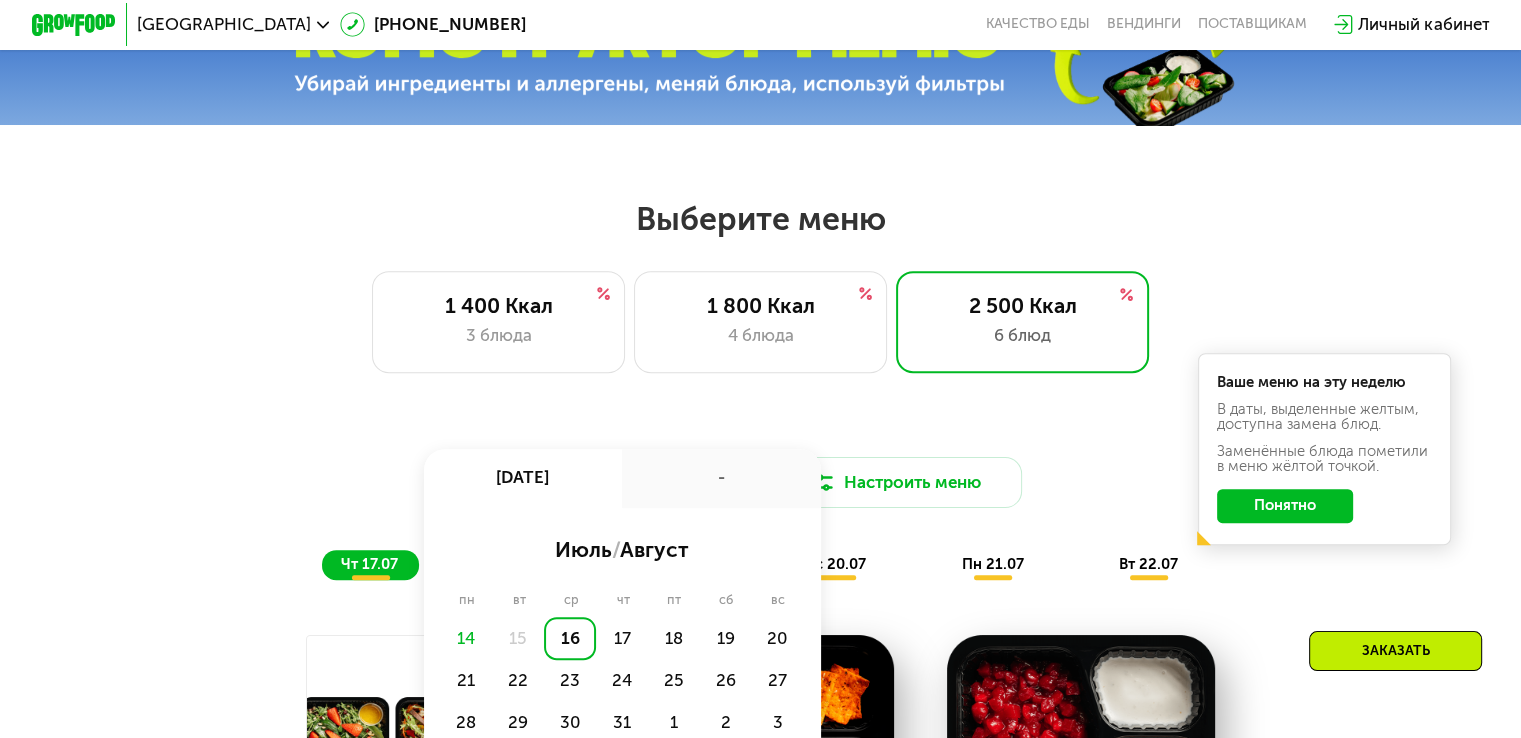 click on "Доставка: 16 июл, ср 16 июл, ср - июль  /  август пн вт ср чт пт сб вс 14 15 16 17 18 19 20 21 22 23 24 25 26 27 28 29 30 31 1 2 3 4 5 6 7 8 9  При переносе доставки стоимость заказа и ваше меню могут измениться  Настроить меню  чт 17.07 пт 18.07 сб 19.07 вс 20.07 пн 21.07 вт 22.07 Ваше меню на эту неделю В даты, выделенные желтым, доступна замена блюд. Заменённые блюда пометили в меню жёлтой точкой.  Понятно" at bounding box center [761, 502] 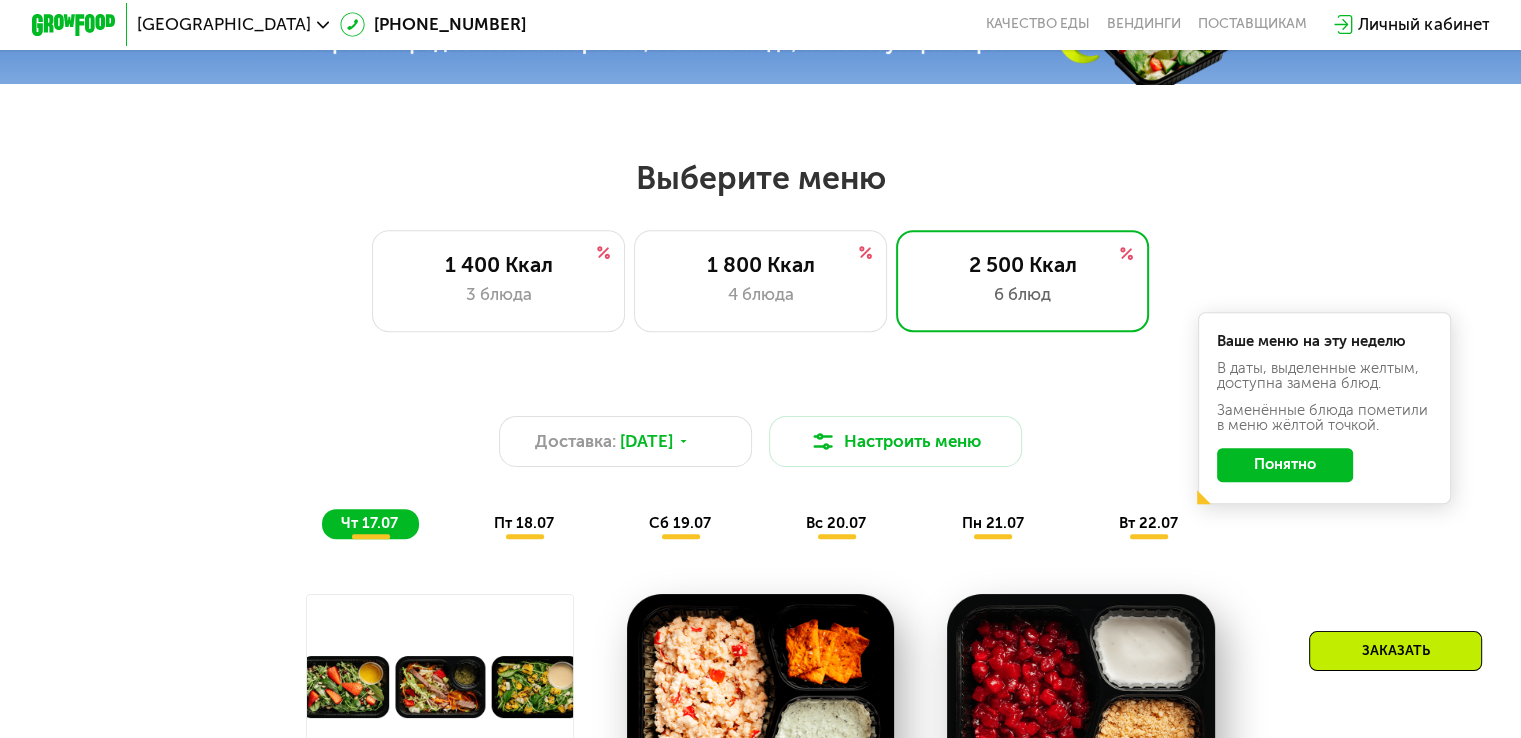 scroll, scrollTop: 770, scrollLeft: 0, axis: vertical 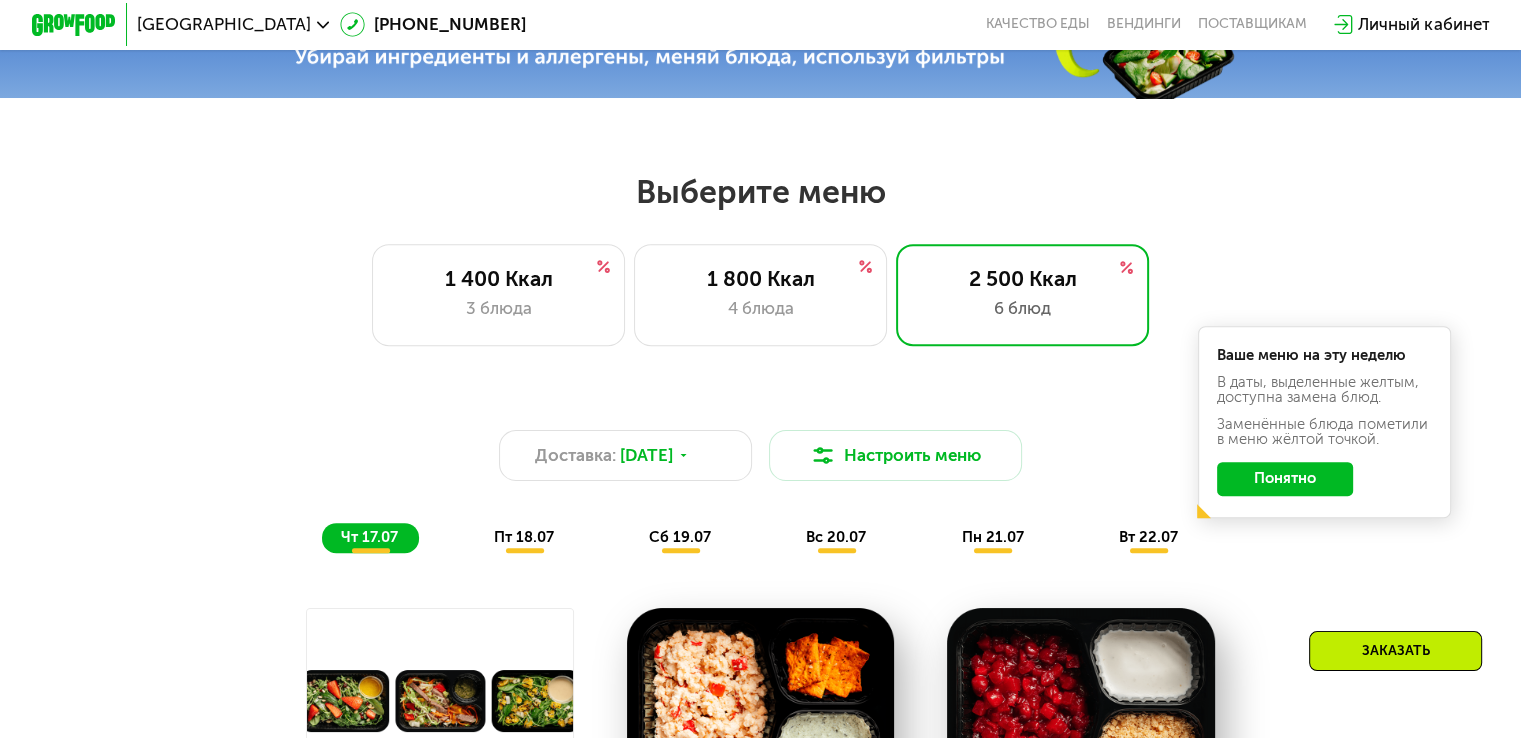 click on "сб 19.07" 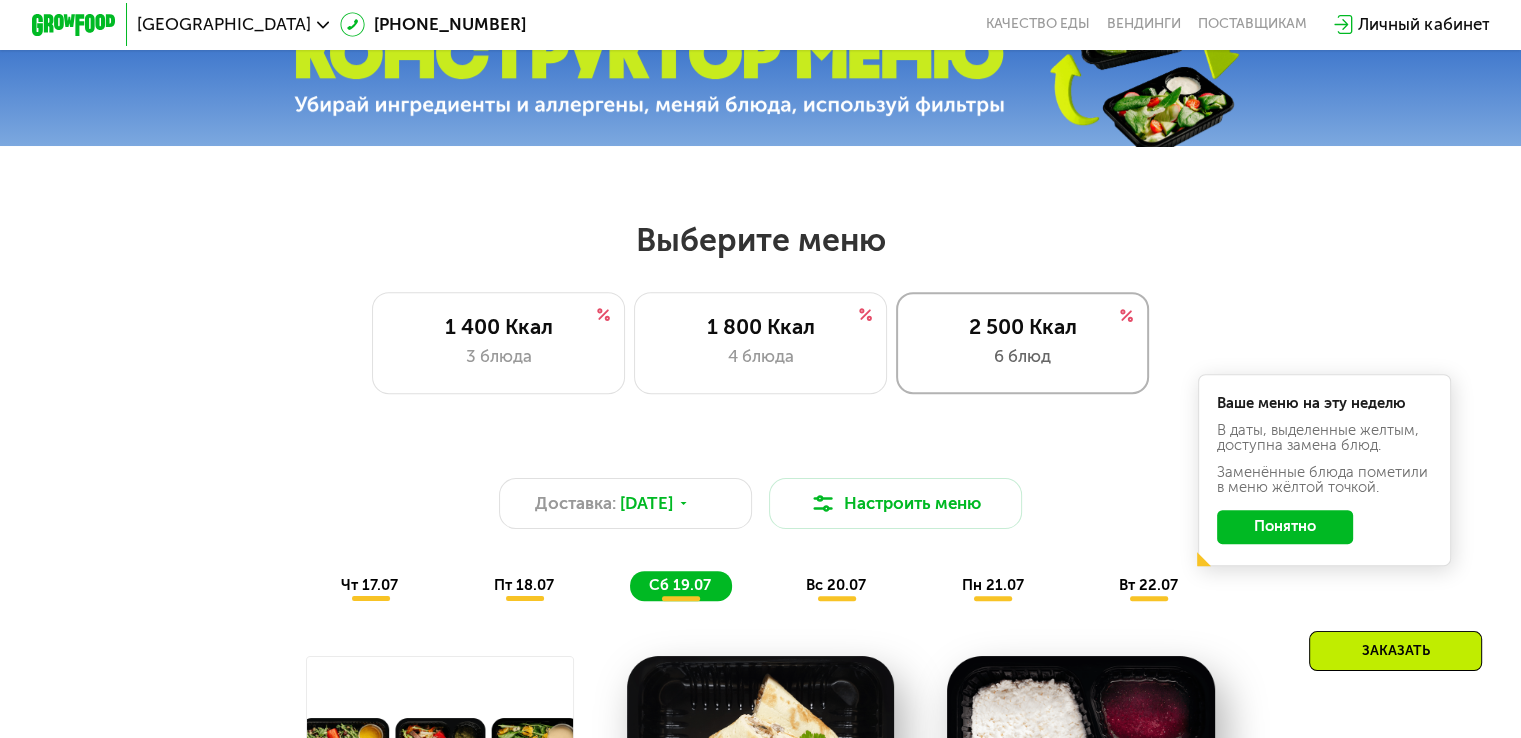 scroll, scrollTop: 720, scrollLeft: 0, axis: vertical 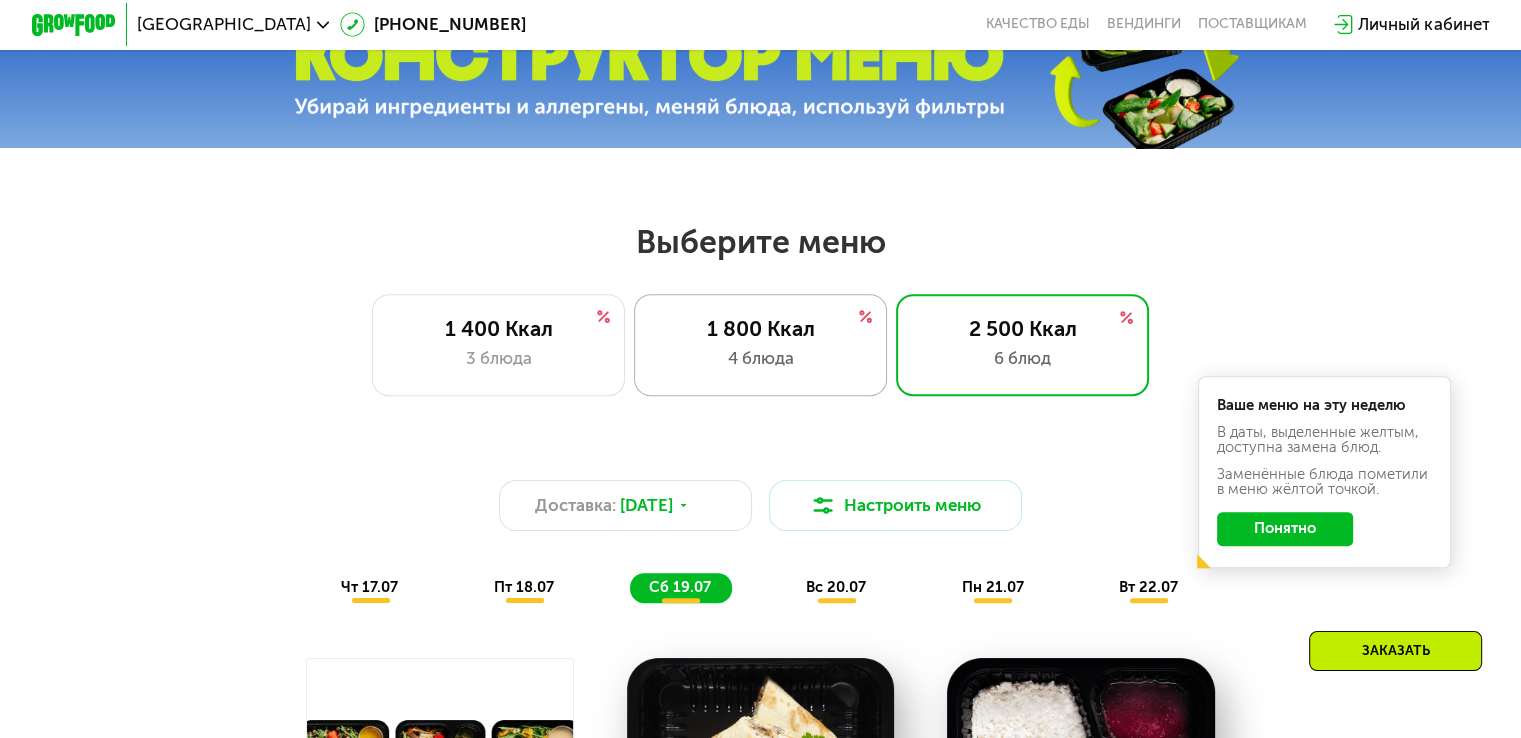 click on "4 блюда" at bounding box center [760, 358] 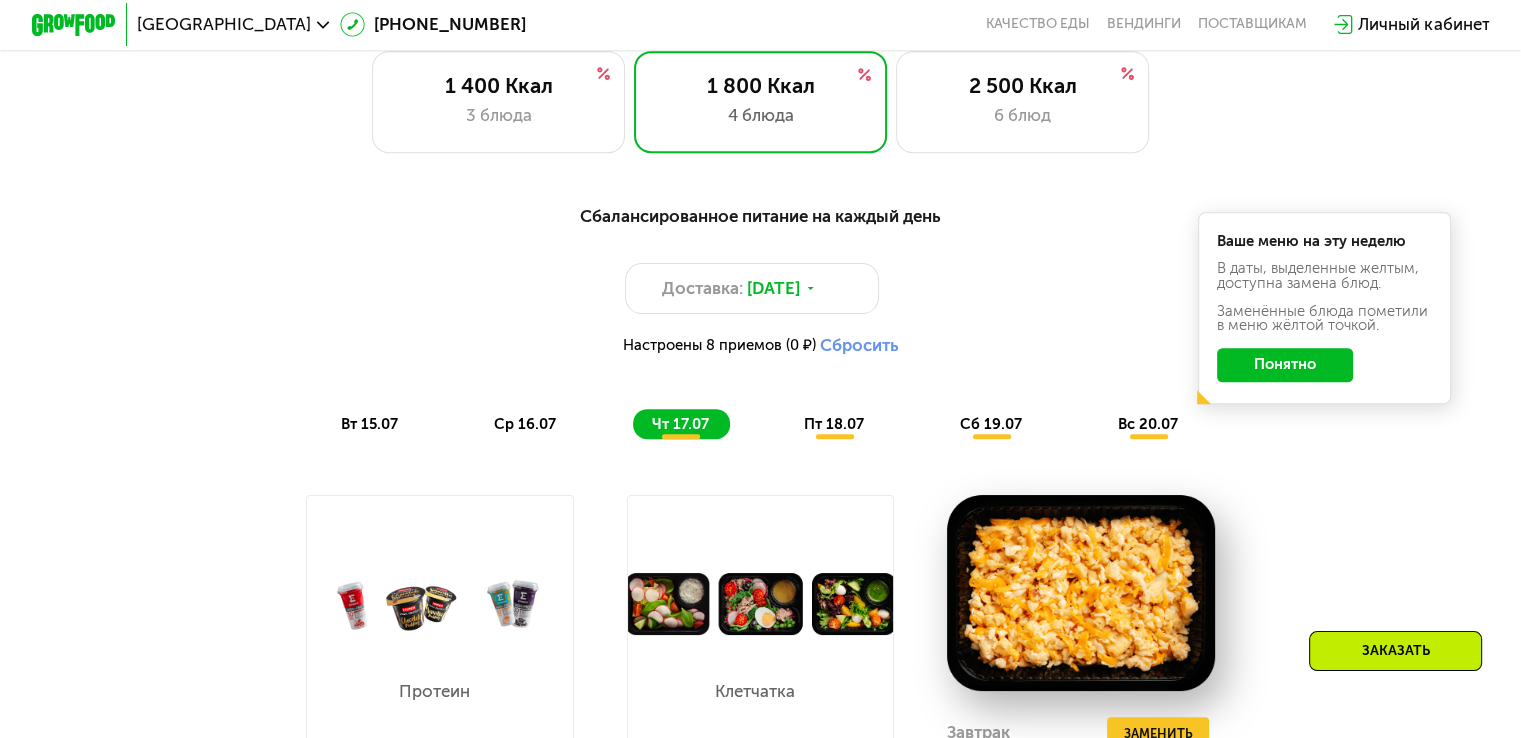 scroll, scrollTop: 795, scrollLeft: 0, axis: vertical 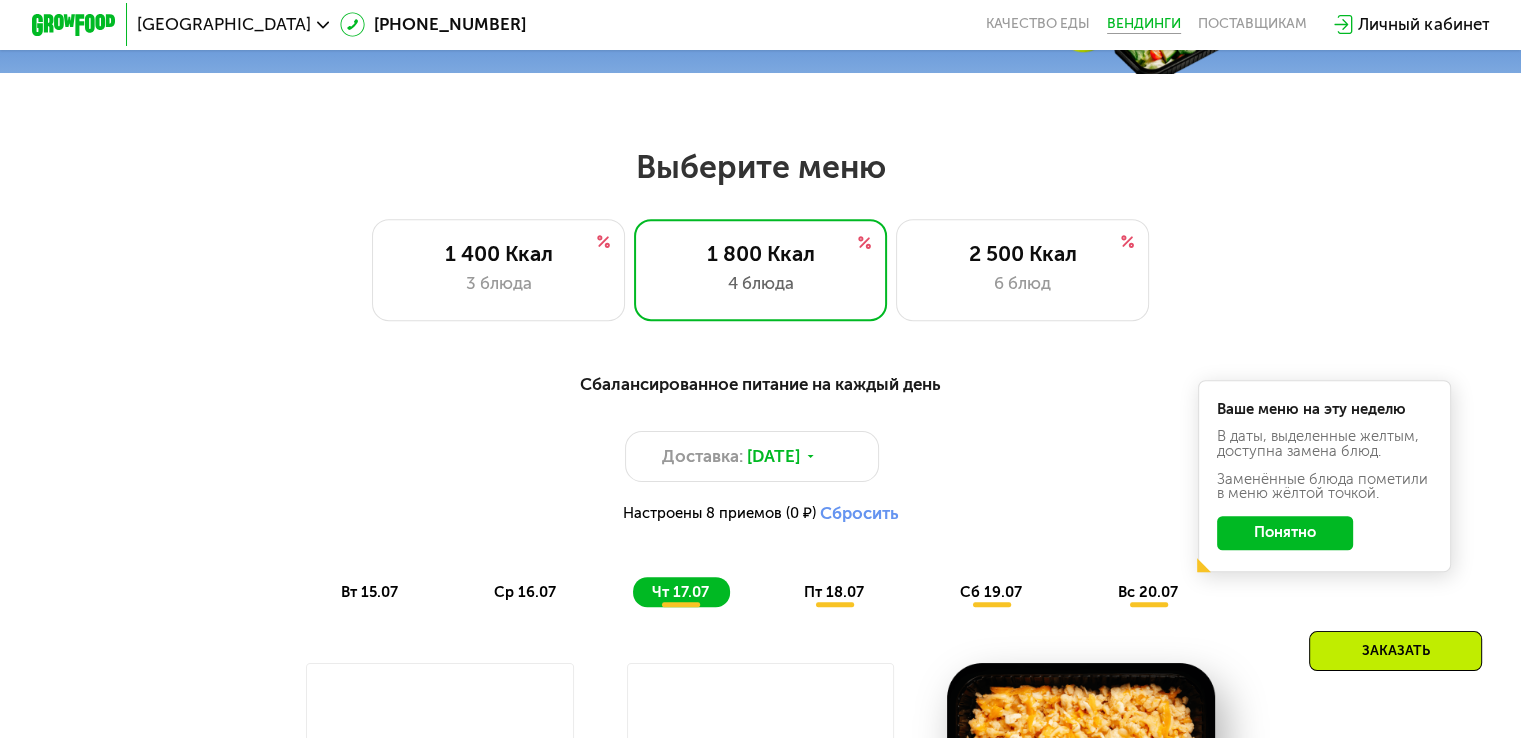 click on "Вендинги" at bounding box center [1144, 24] 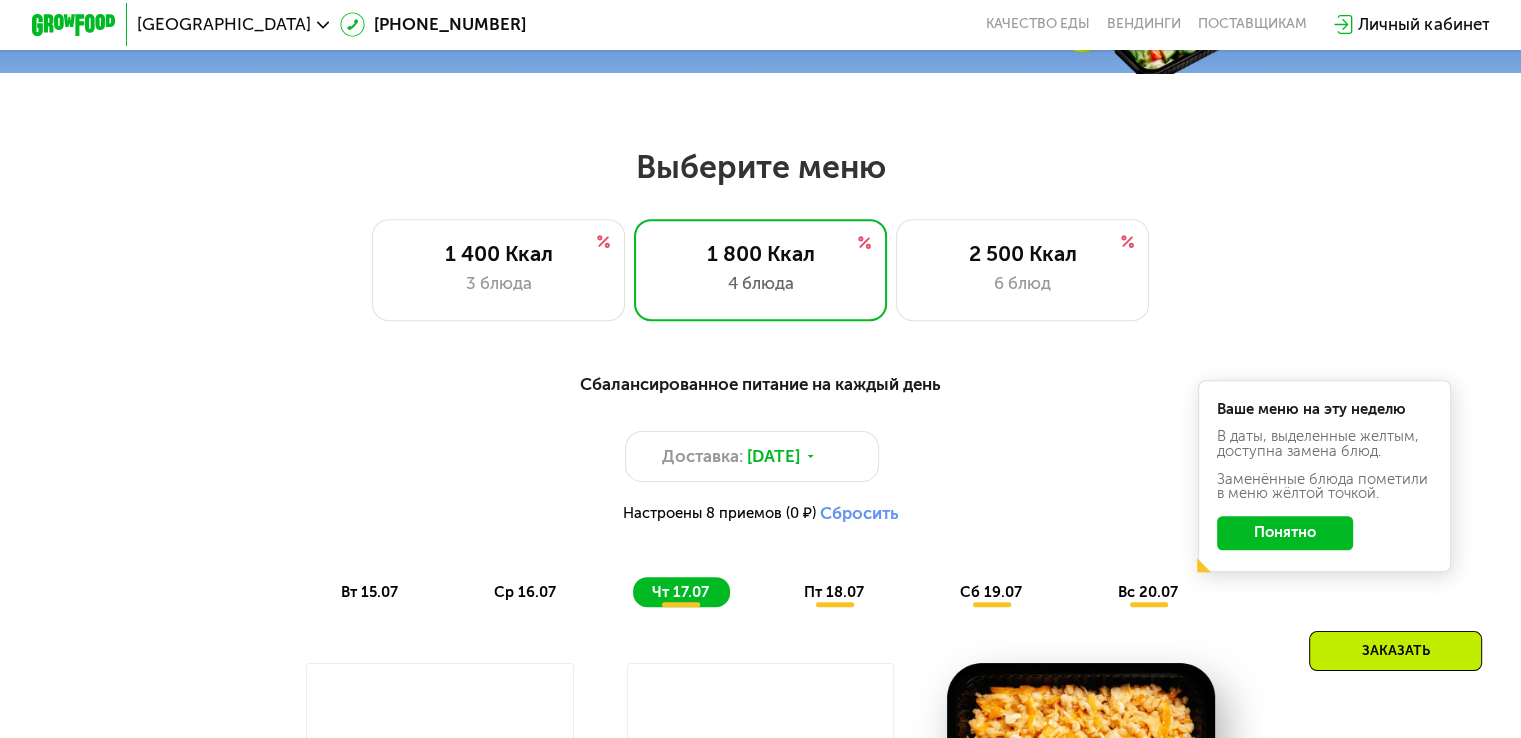 click on "ср 16.07" at bounding box center (525, 592) 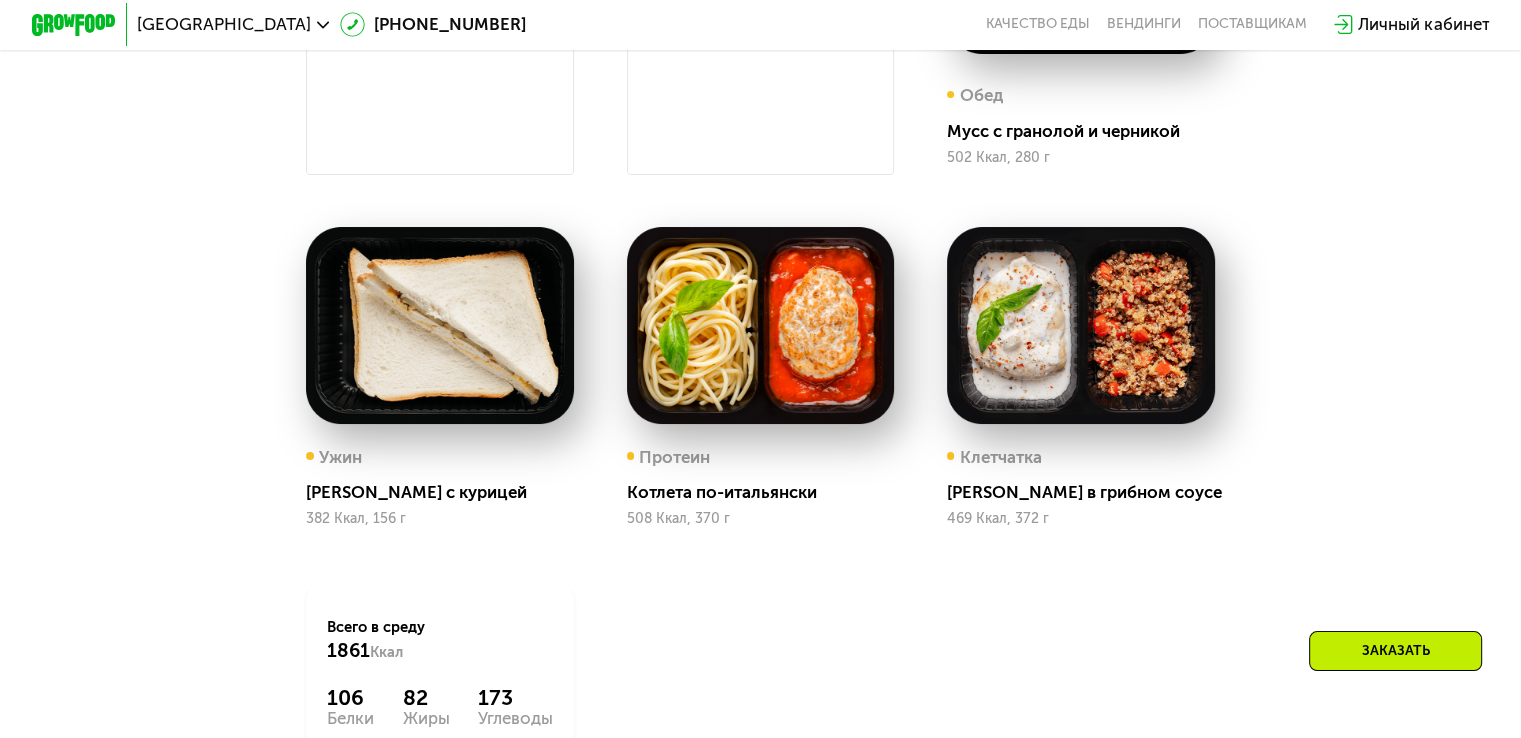 scroll, scrollTop: 1643, scrollLeft: 0, axis: vertical 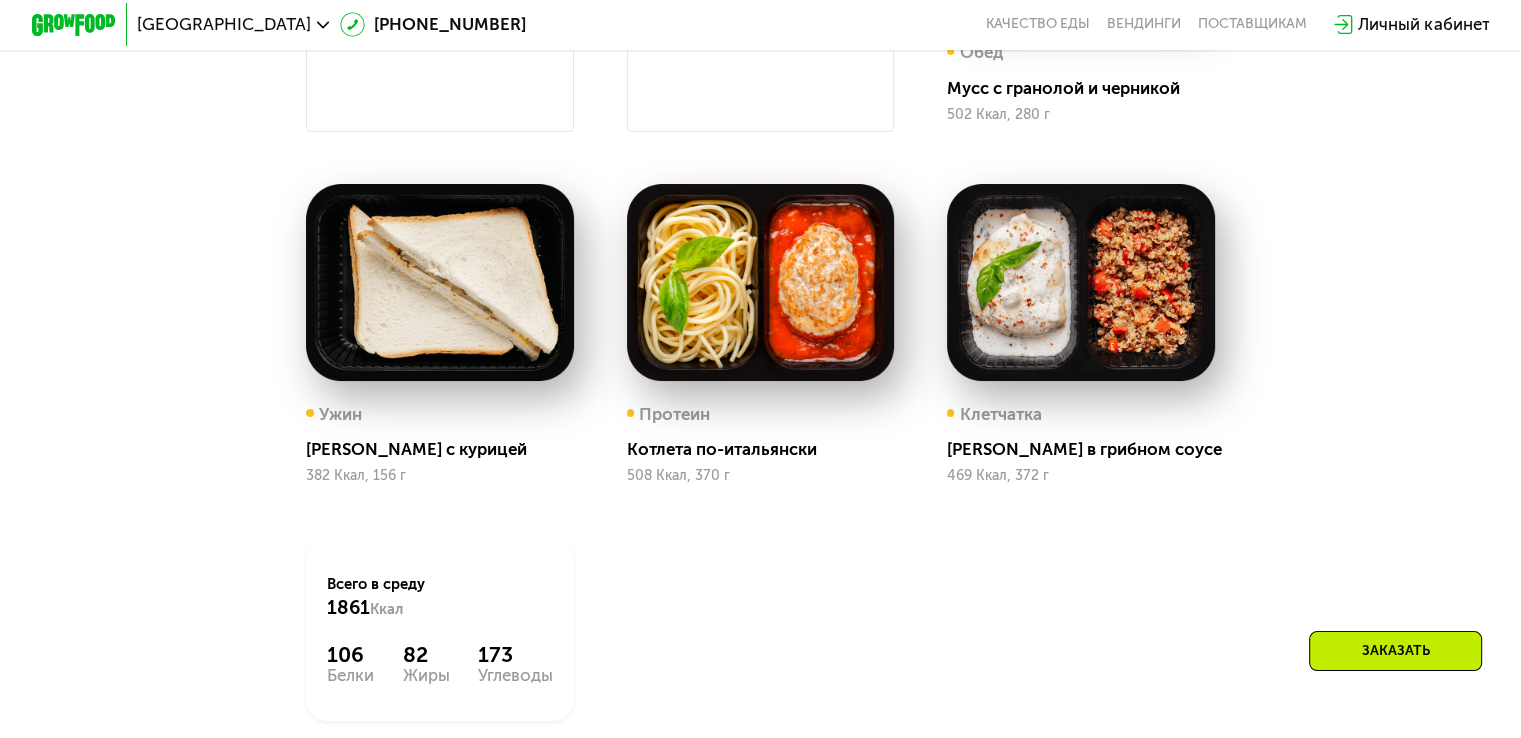 click at bounding box center [440, 282] 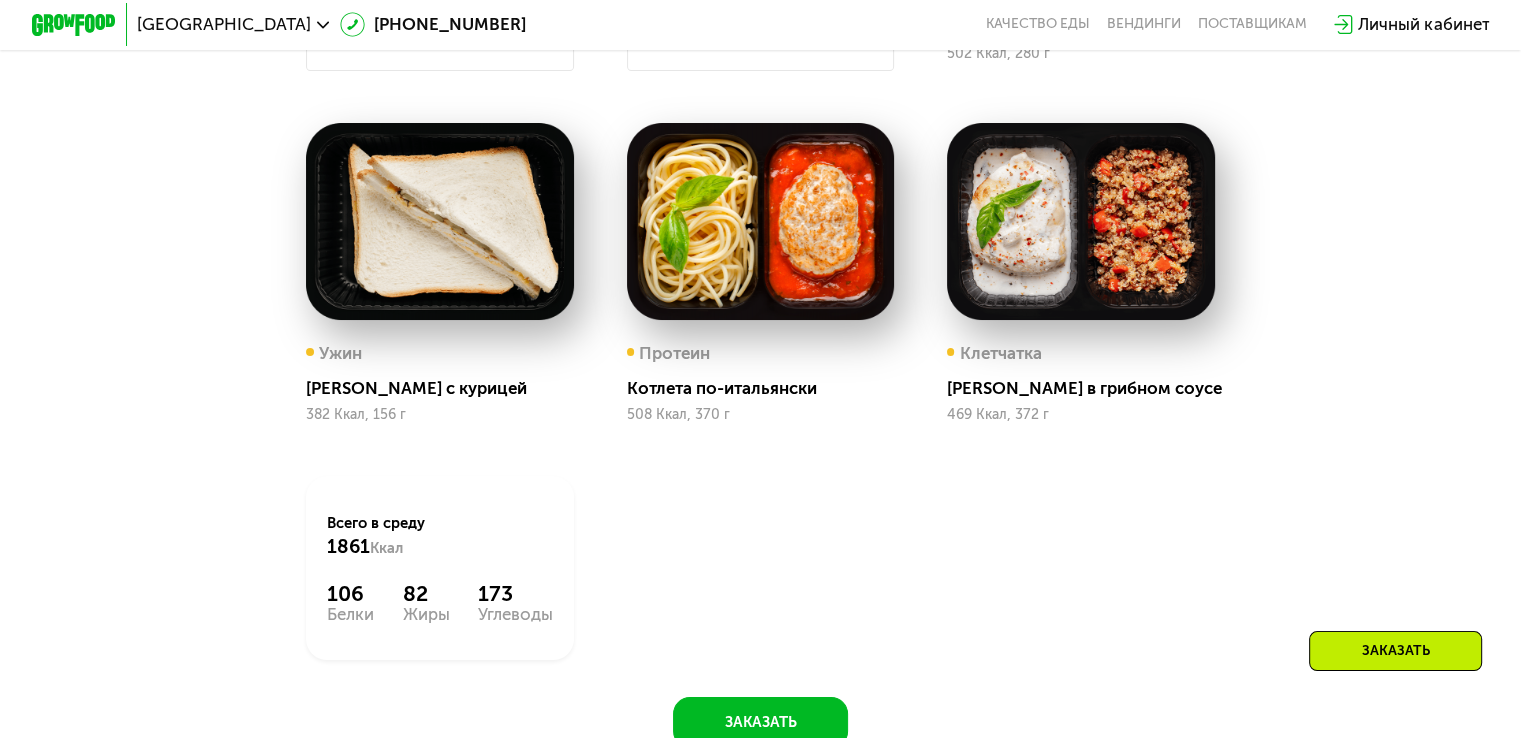 scroll, scrollTop: 1704, scrollLeft: 0, axis: vertical 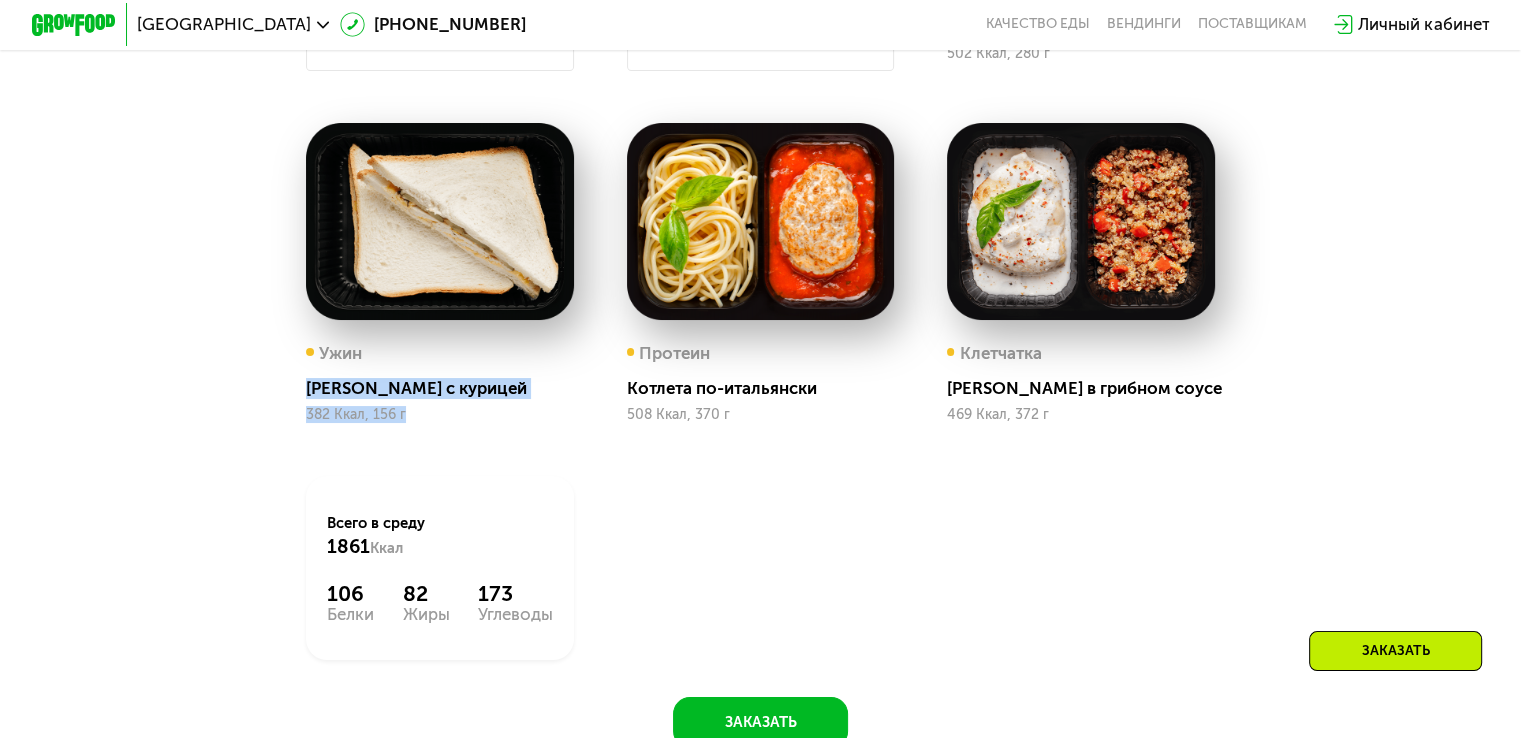 drag, startPoint x: 301, startPoint y: 401, endPoint x: 402, endPoint y: 447, distance: 110.98198 